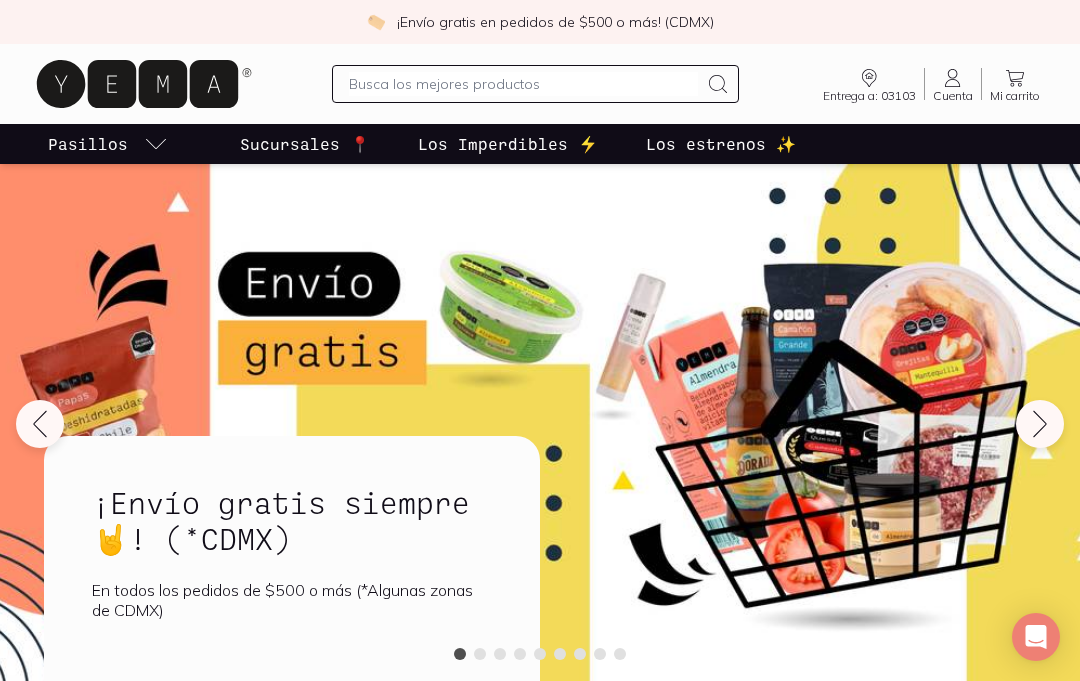 scroll, scrollTop: 163, scrollLeft: 0, axis: vertical 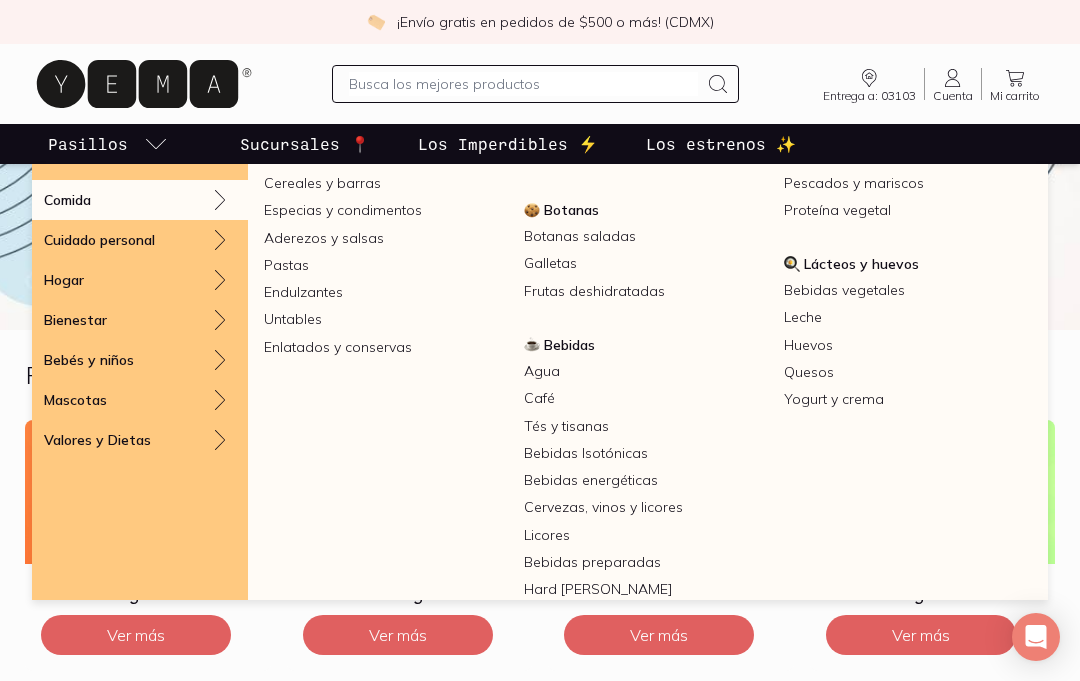 click on "Lácteos y huevos" at bounding box center (906, 264) 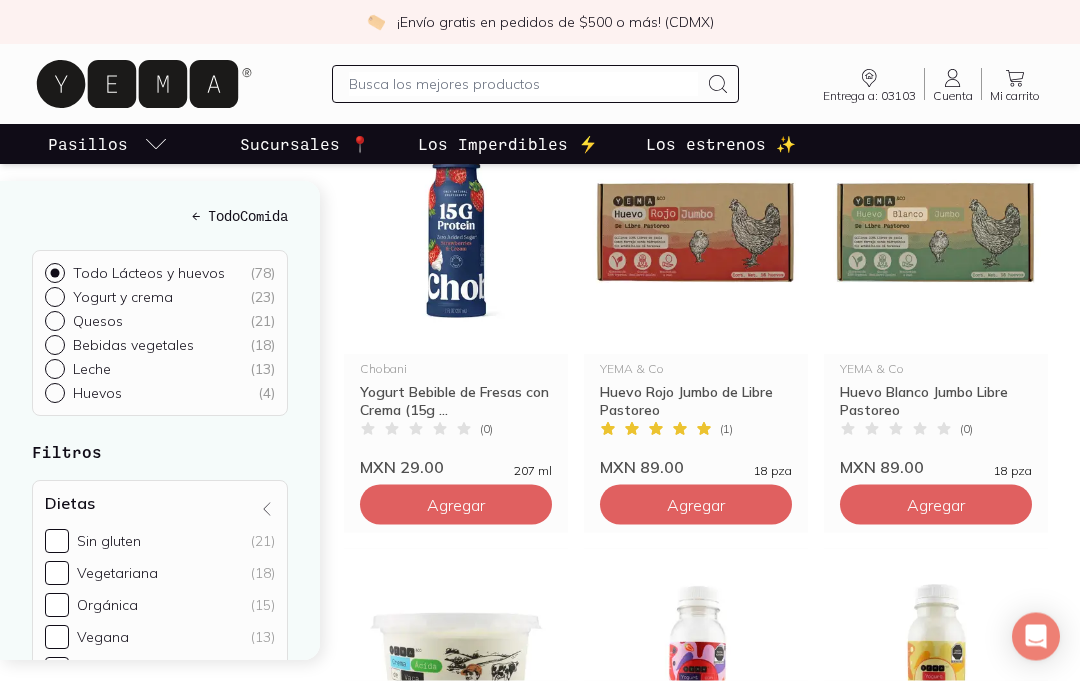 scroll, scrollTop: 355, scrollLeft: 0, axis: vertical 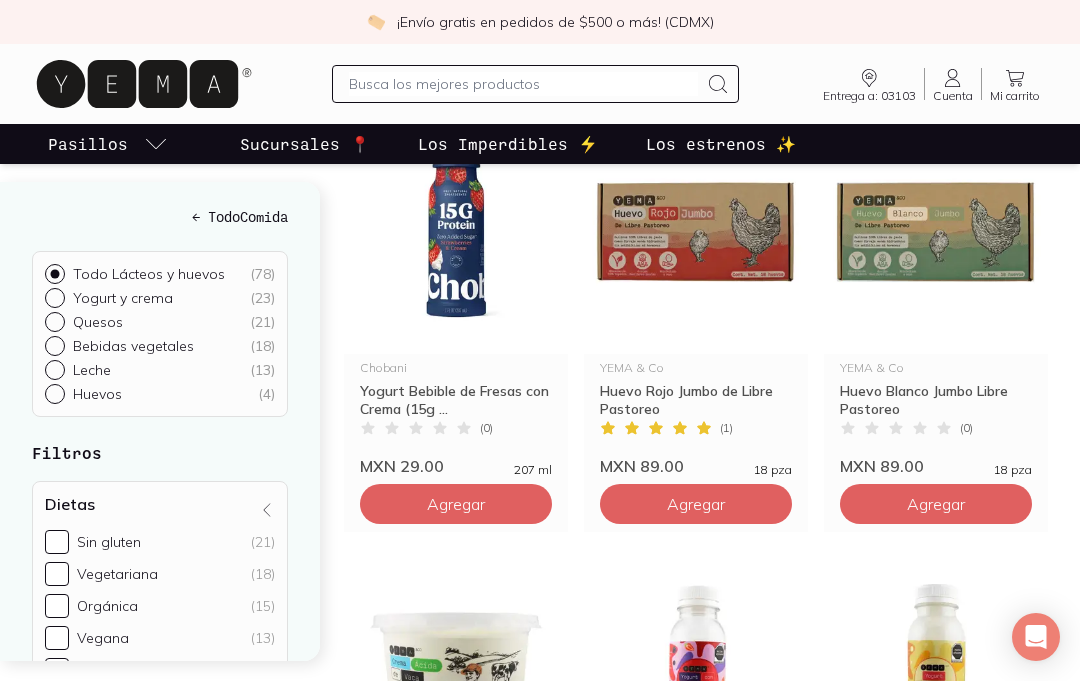 click on "Agregar" at bounding box center [456, 504] 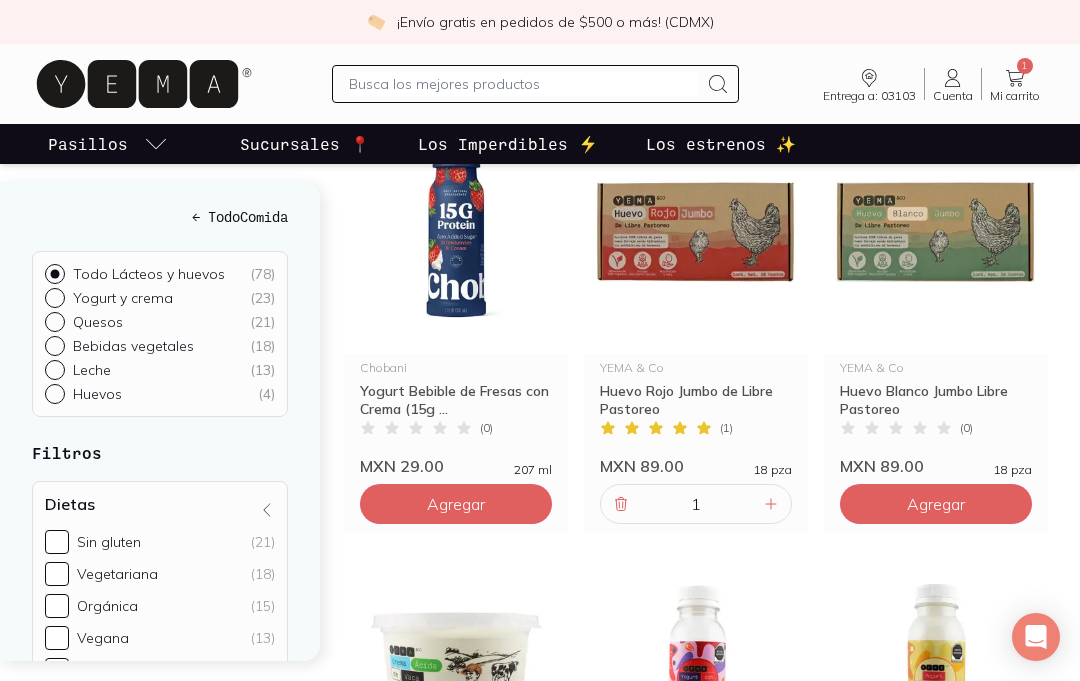click 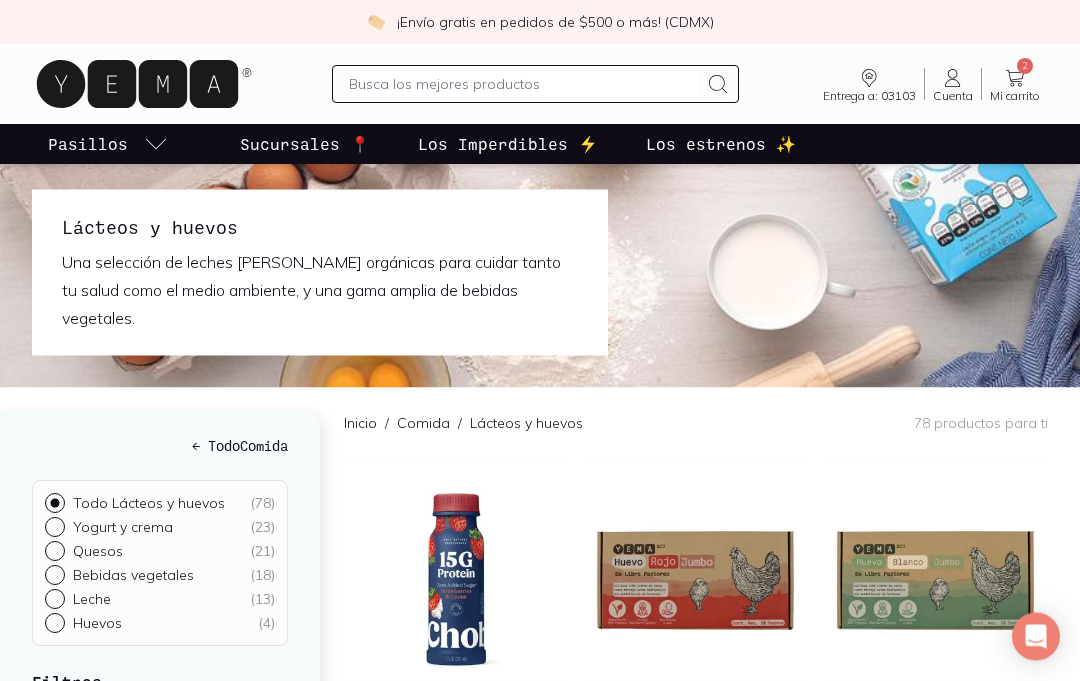 scroll, scrollTop: 0, scrollLeft: 0, axis: both 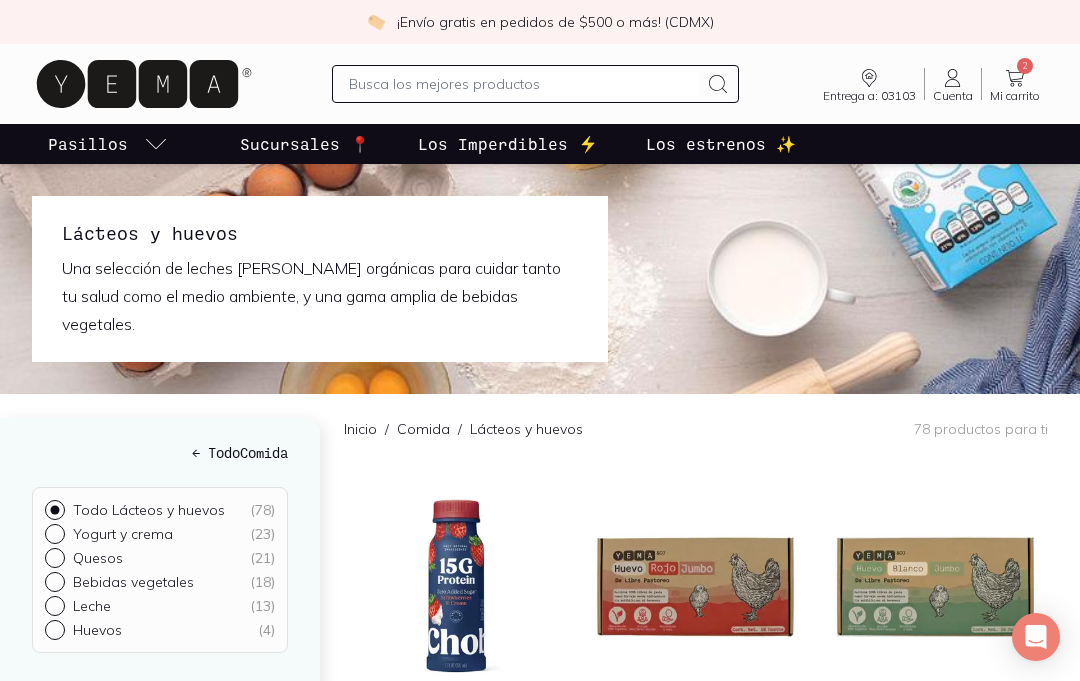 click on "Bebidas vegetales ( 18 )" at bounding box center [53, 580] 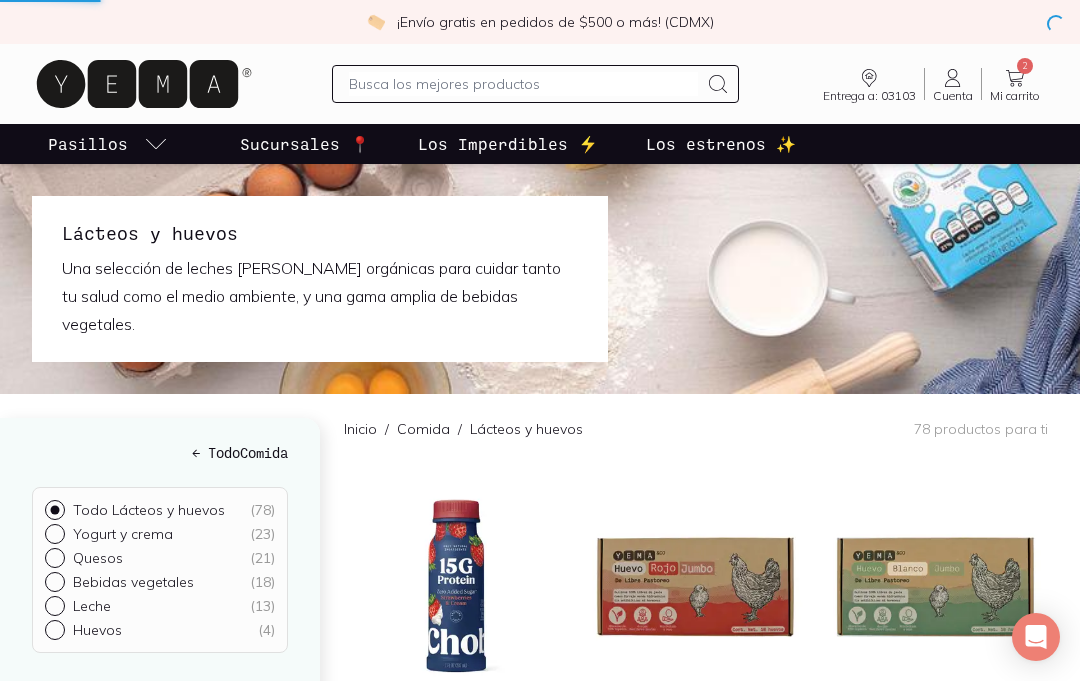 click on "Bebidas vegetales ( 18 )" at bounding box center [53, 580] 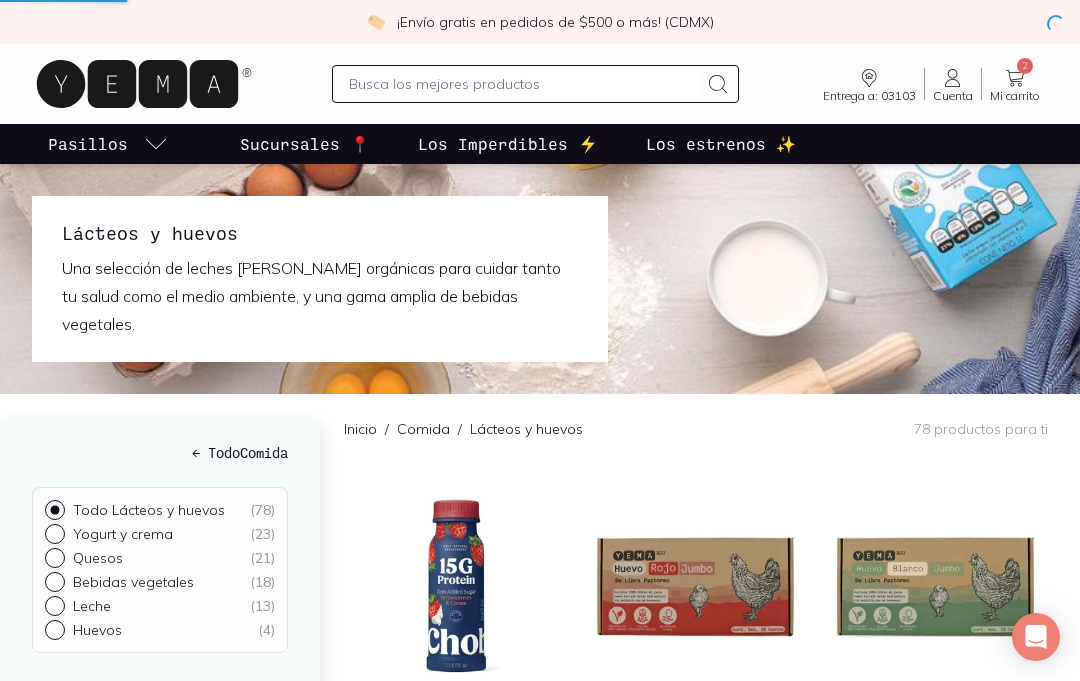 click at bounding box center (59, 582) 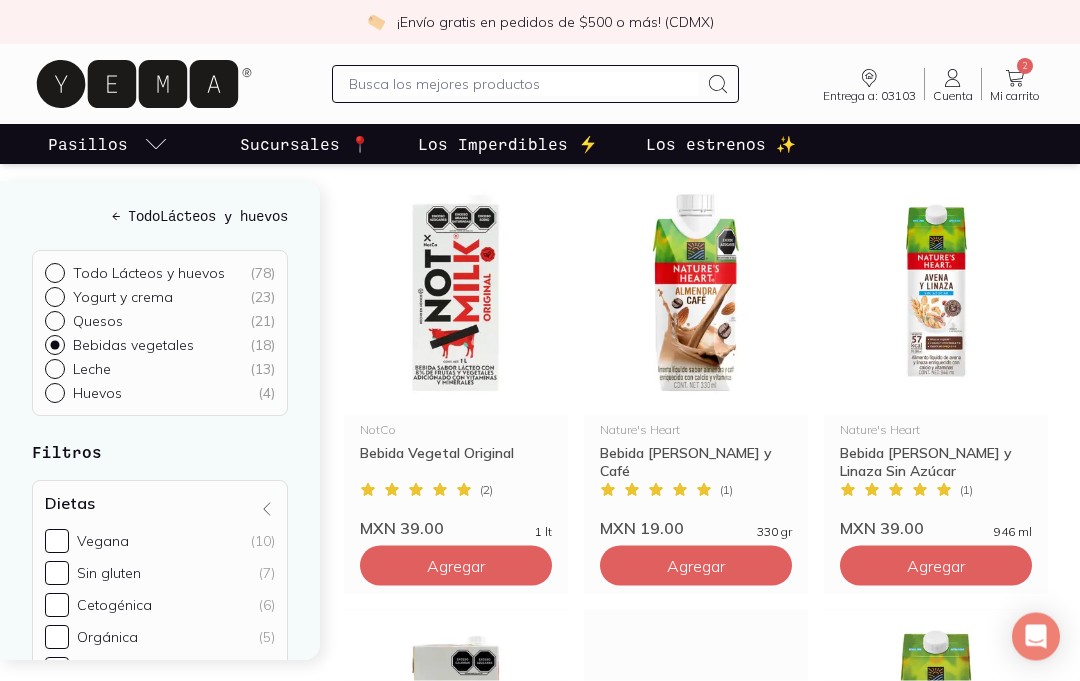 scroll, scrollTop: 1587, scrollLeft: 0, axis: vertical 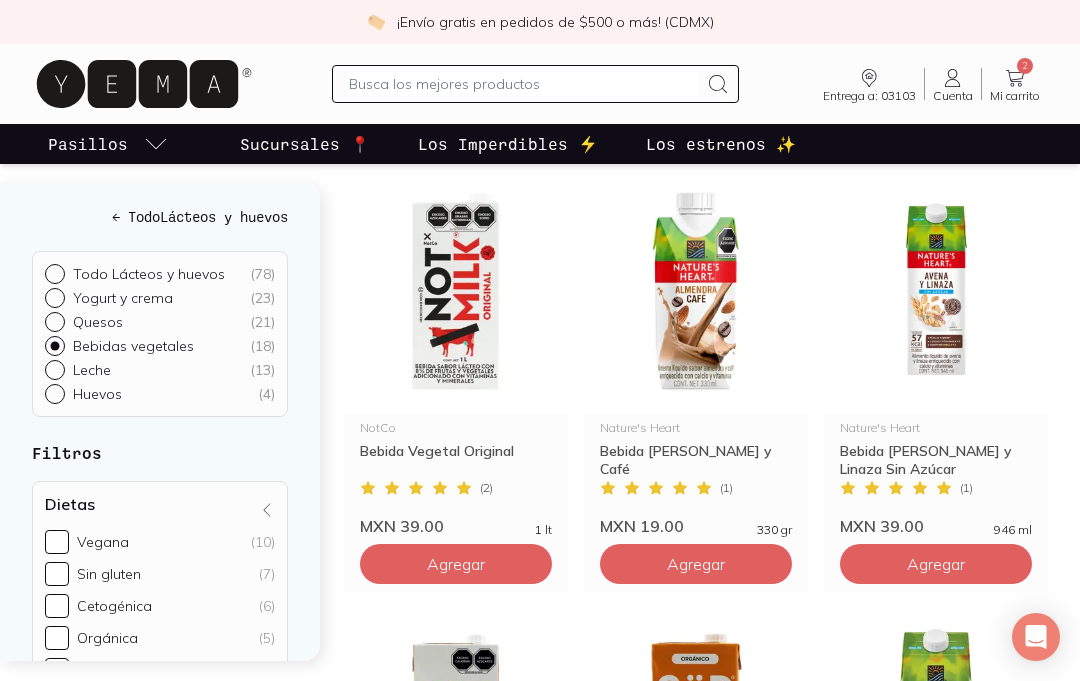 click on "Agregar" at bounding box center (456, -756) 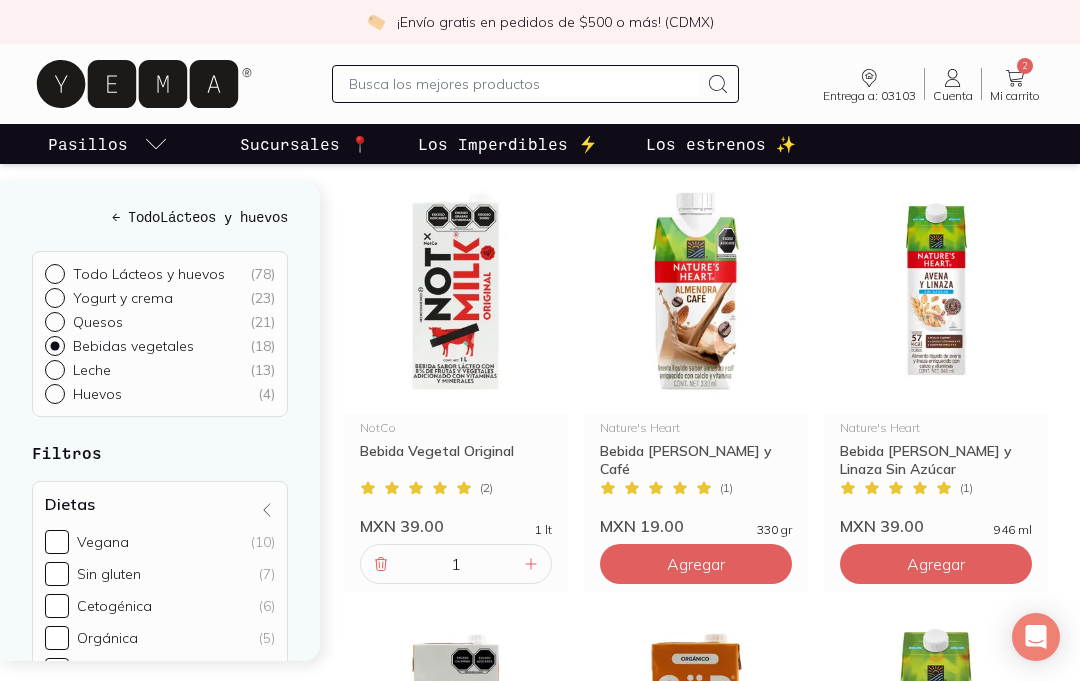 click 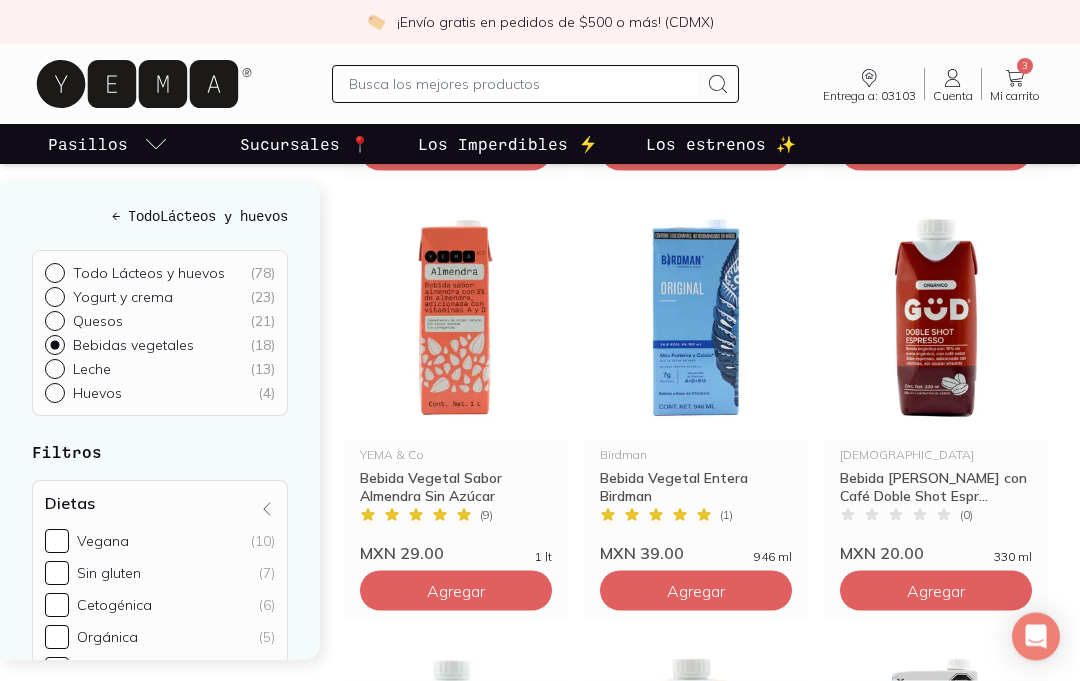 scroll, scrollTop: 681, scrollLeft: 0, axis: vertical 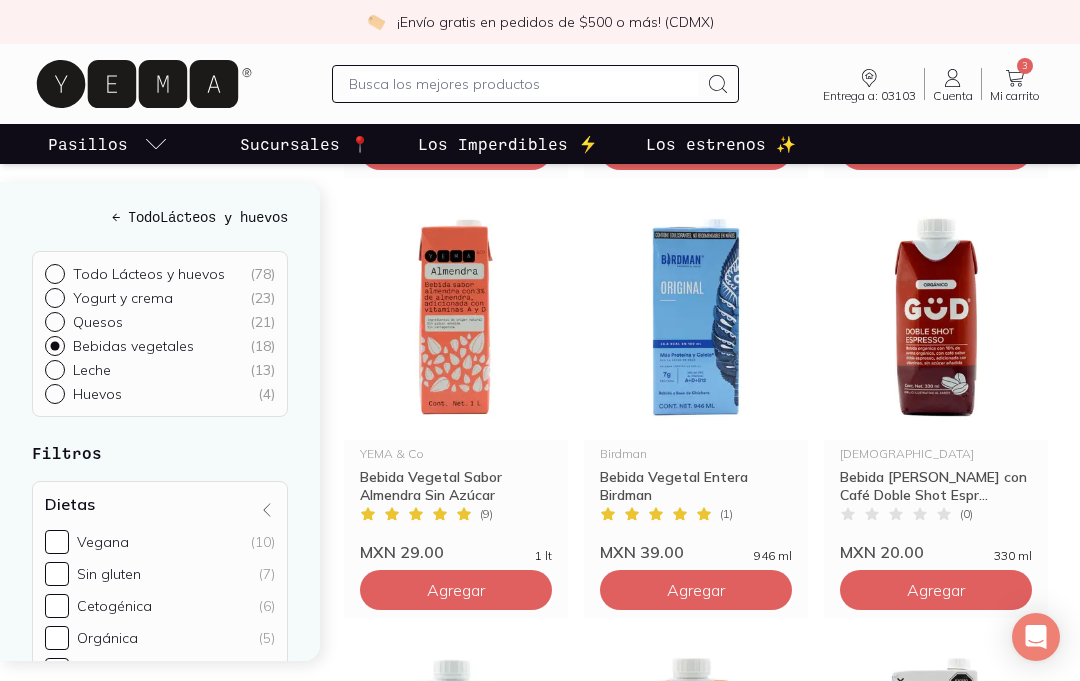 click at bounding box center [523, 84] 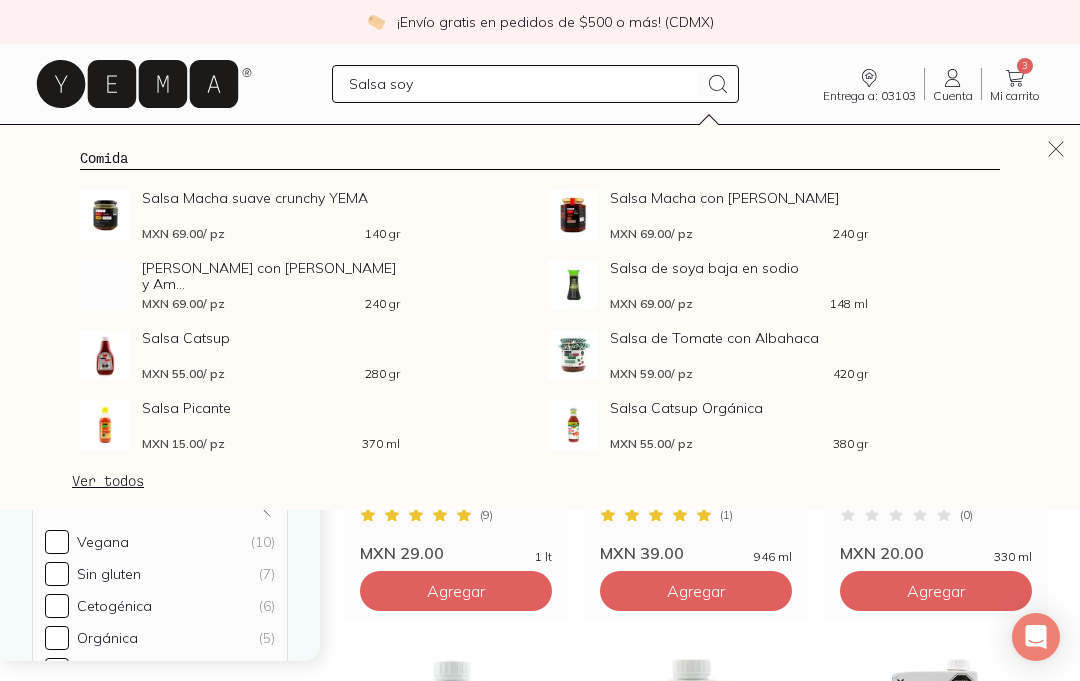 type on "Salsa soya" 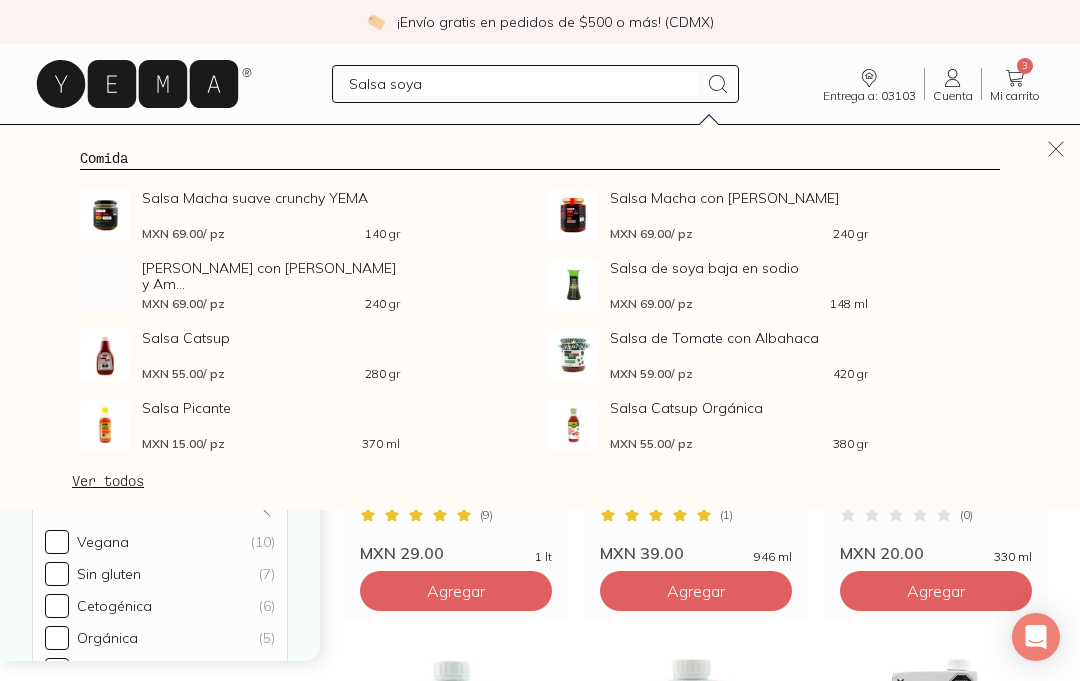 type 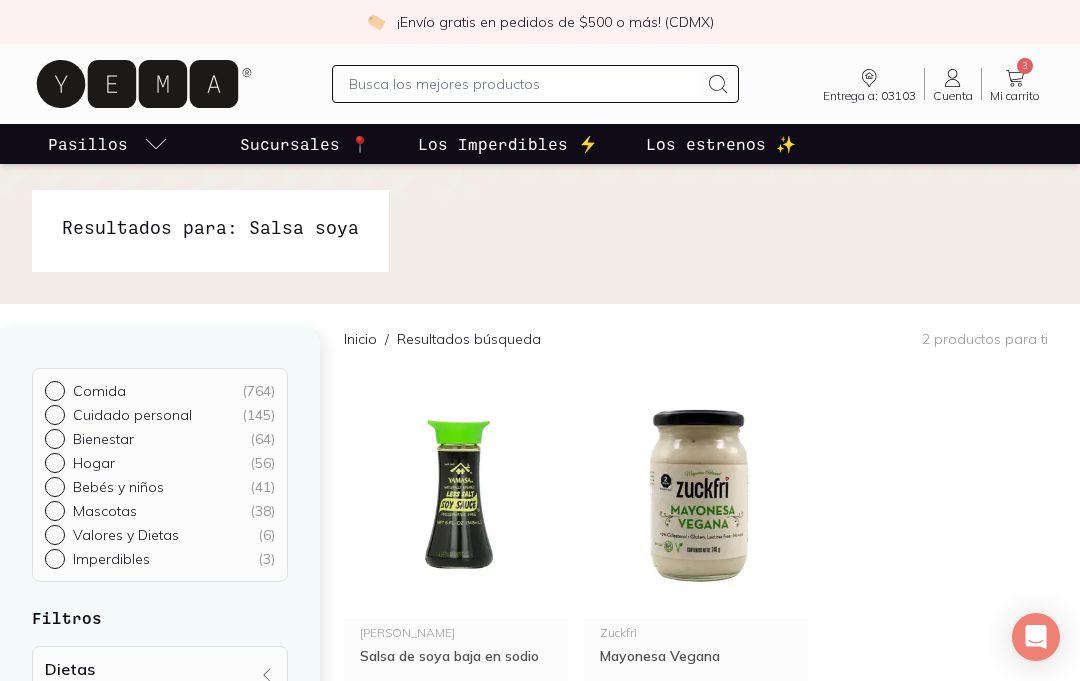 scroll, scrollTop: 0, scrollLeft: 0, axis: both 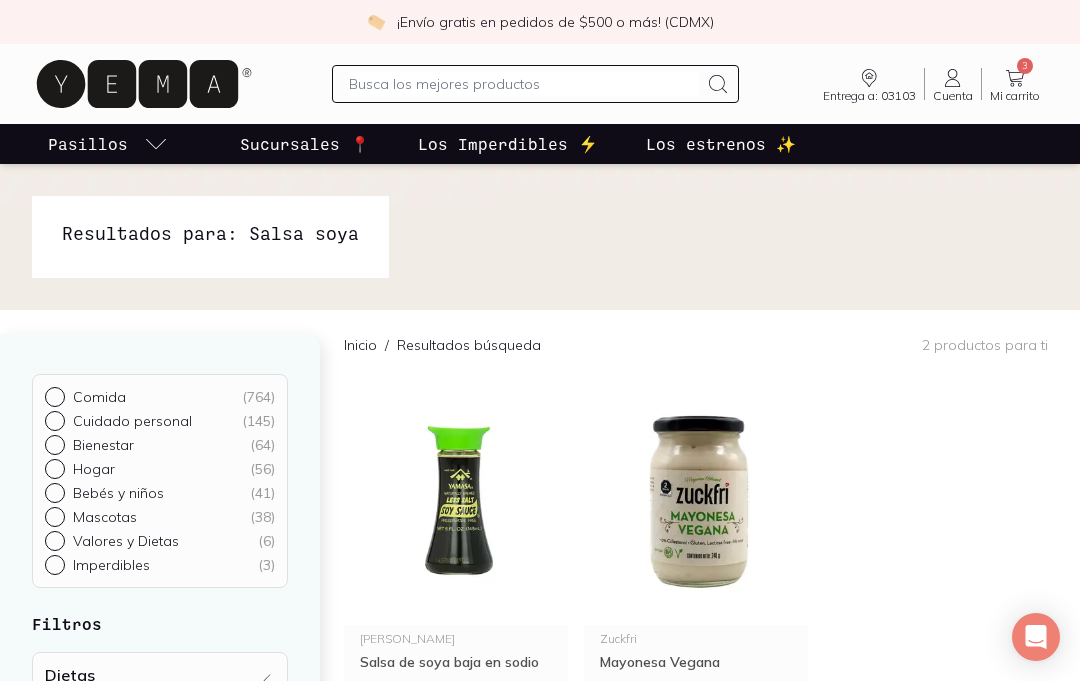 click at bounding box center [523, 84] 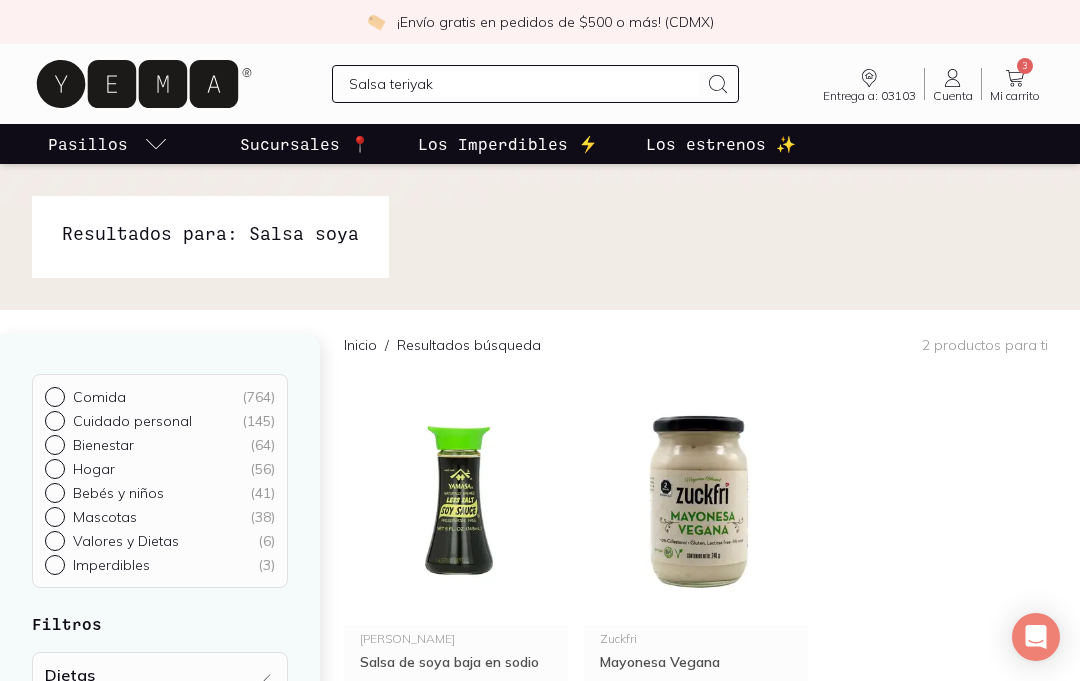 type on "Salsa teriyaki" 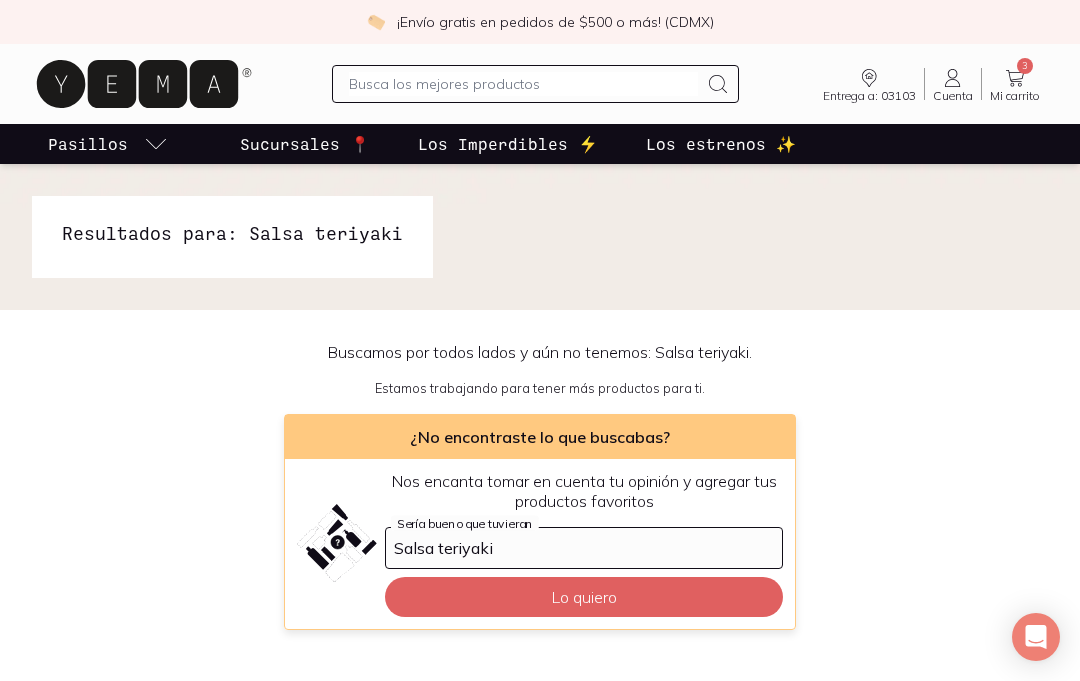 click at bounding box center (523, 84) 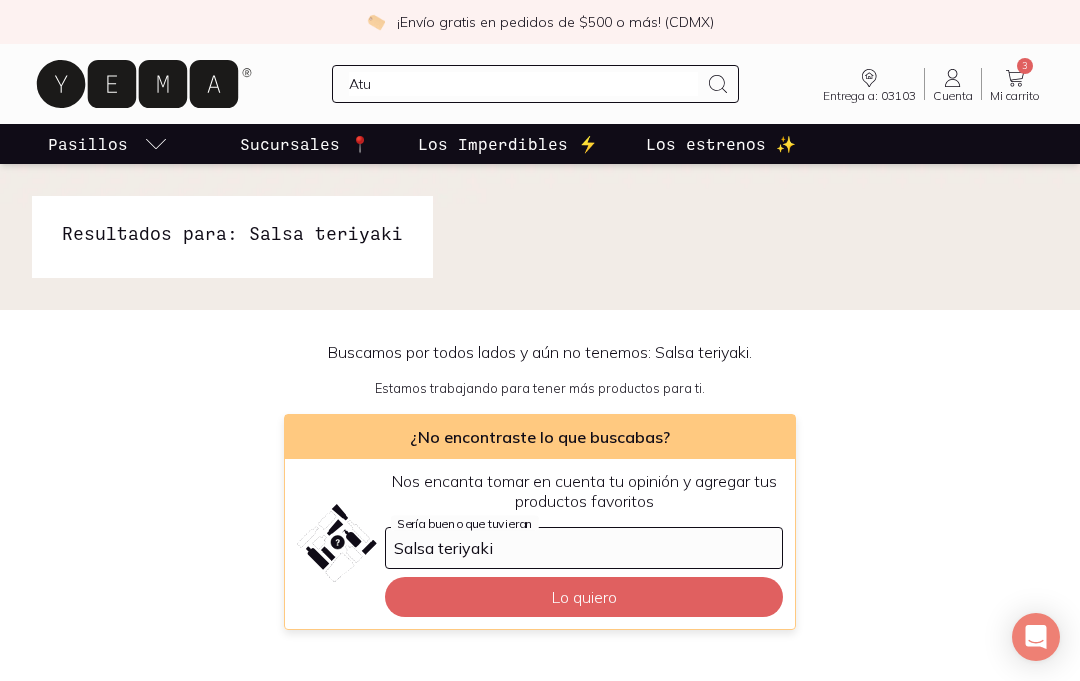 type on "Atun" 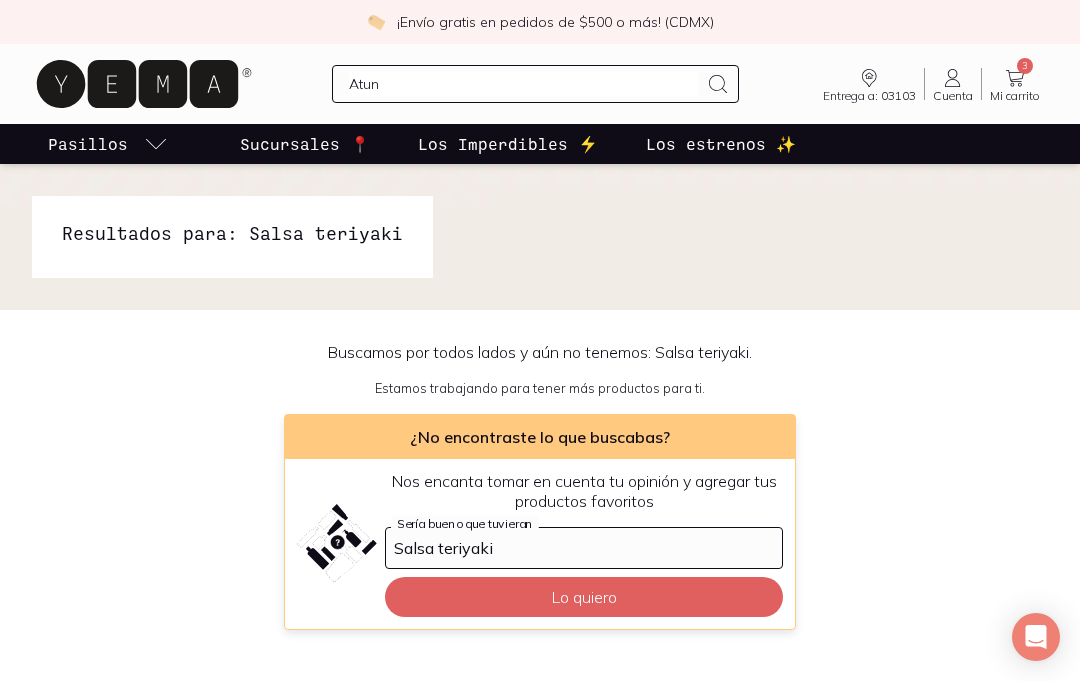 type 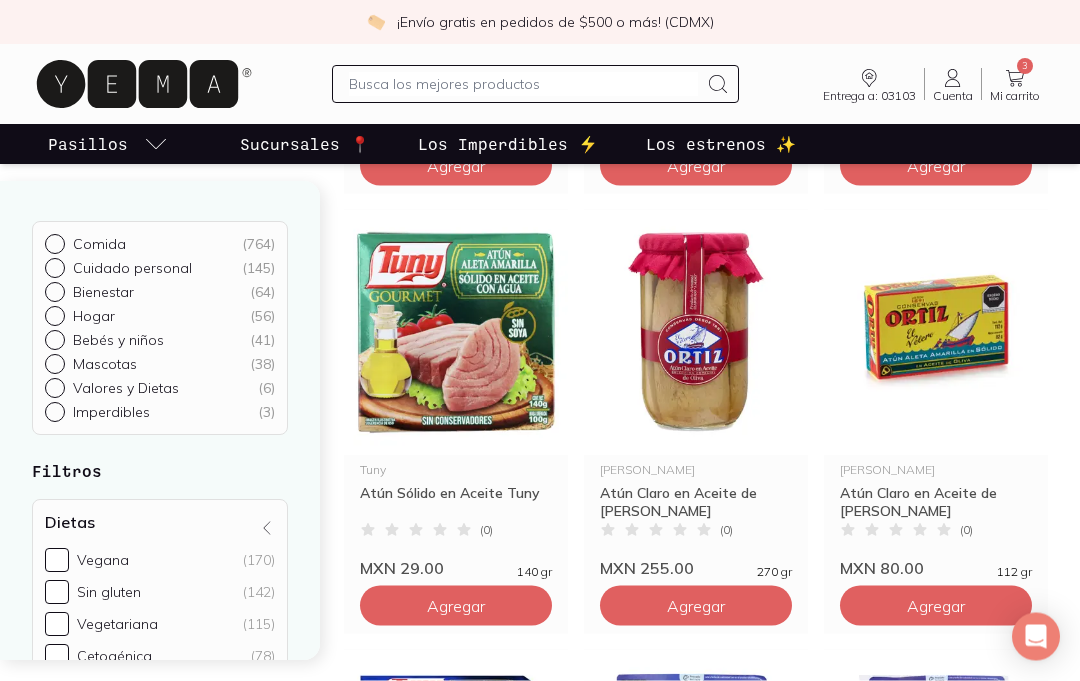 scroll, scrollTop: 1490, scrollLeft: 0, axis: vertical 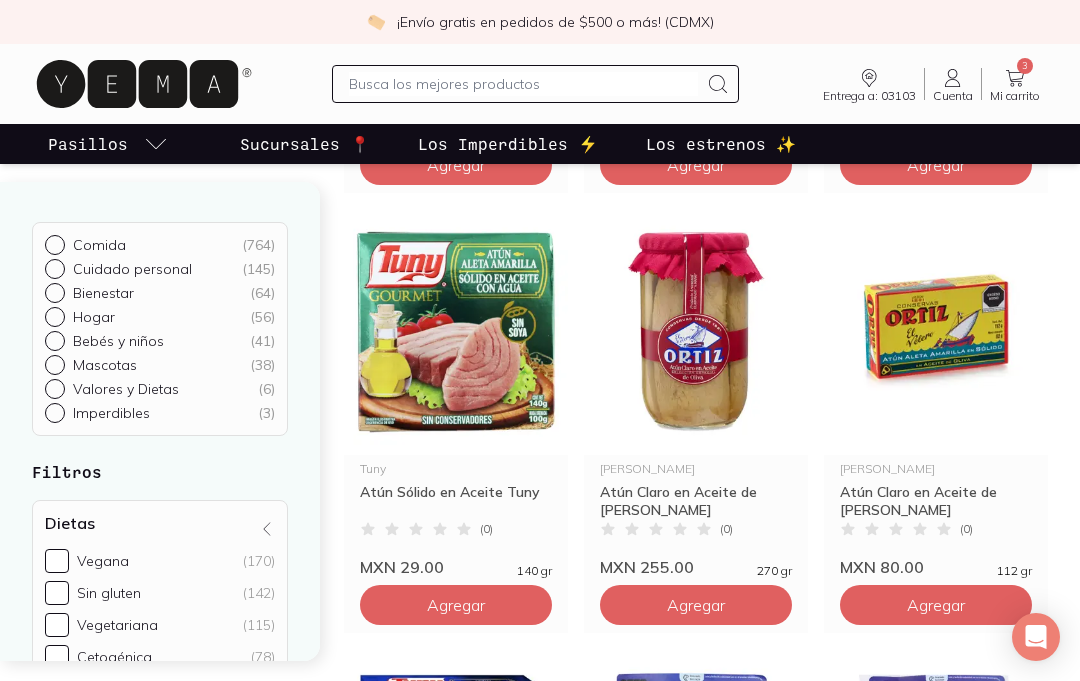 click on "Agregar" at bounding box center [456, -715] 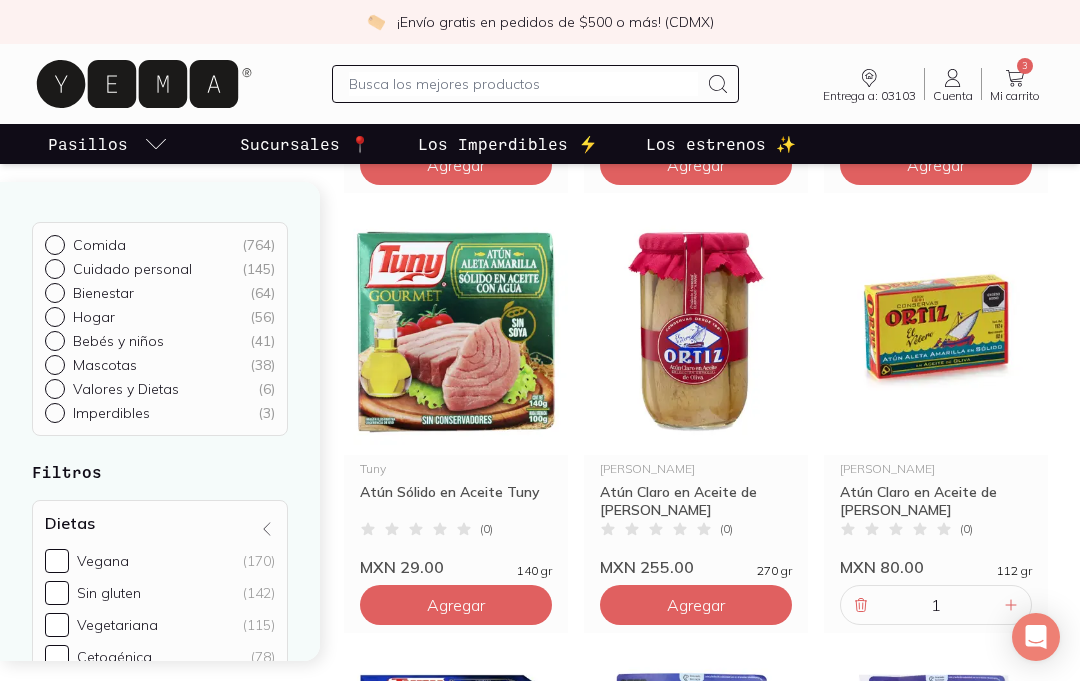 click 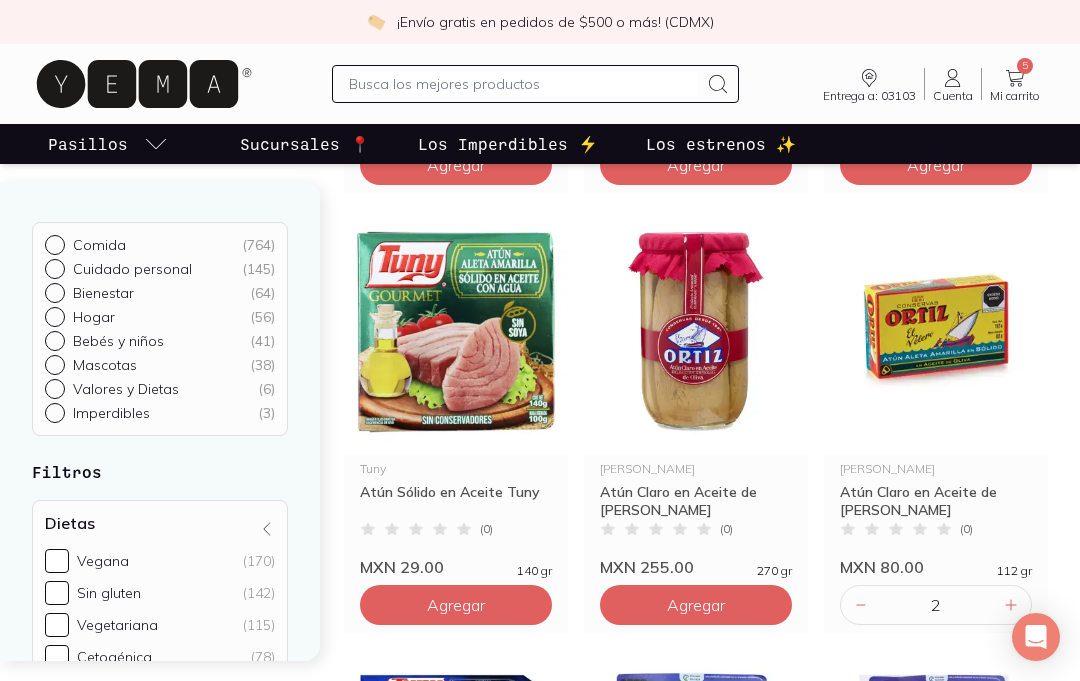 click at bounding box center [523, 84] 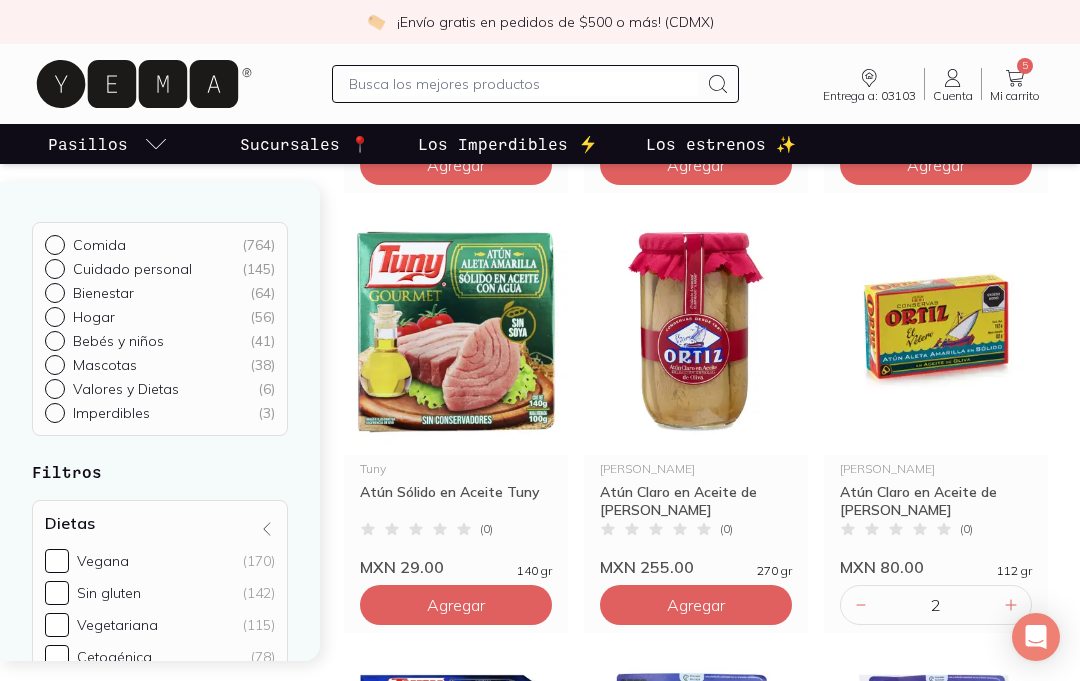 click on "Hogar" at bounding box center (94, 317) 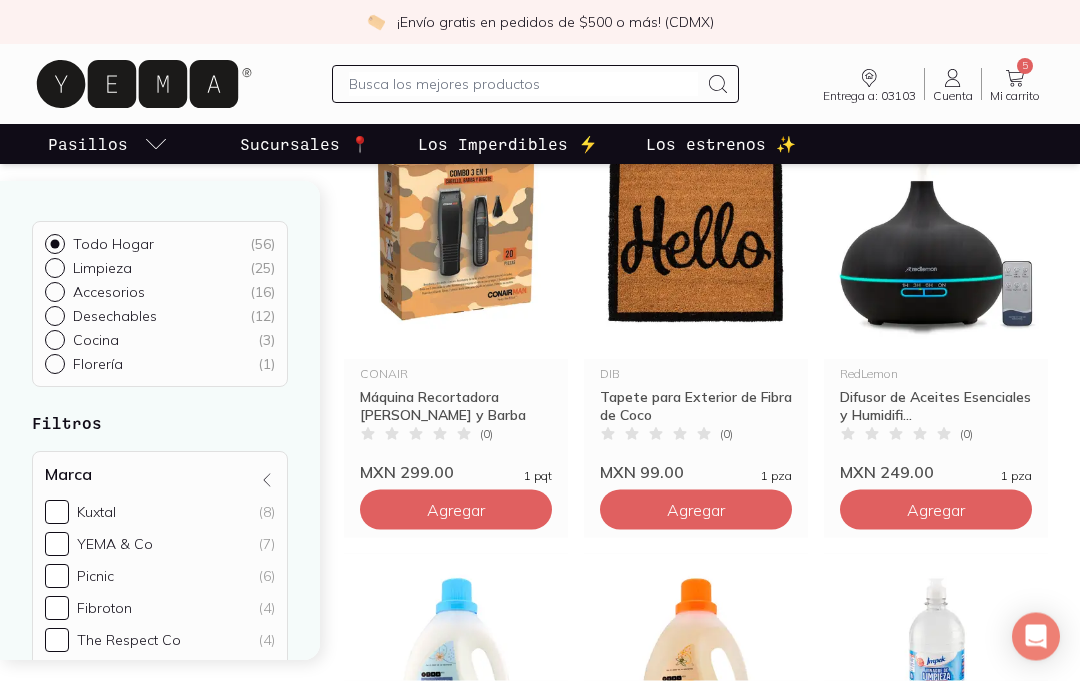 scroll, scrollTop: 323, scrollLeft: 0, axis: vertical 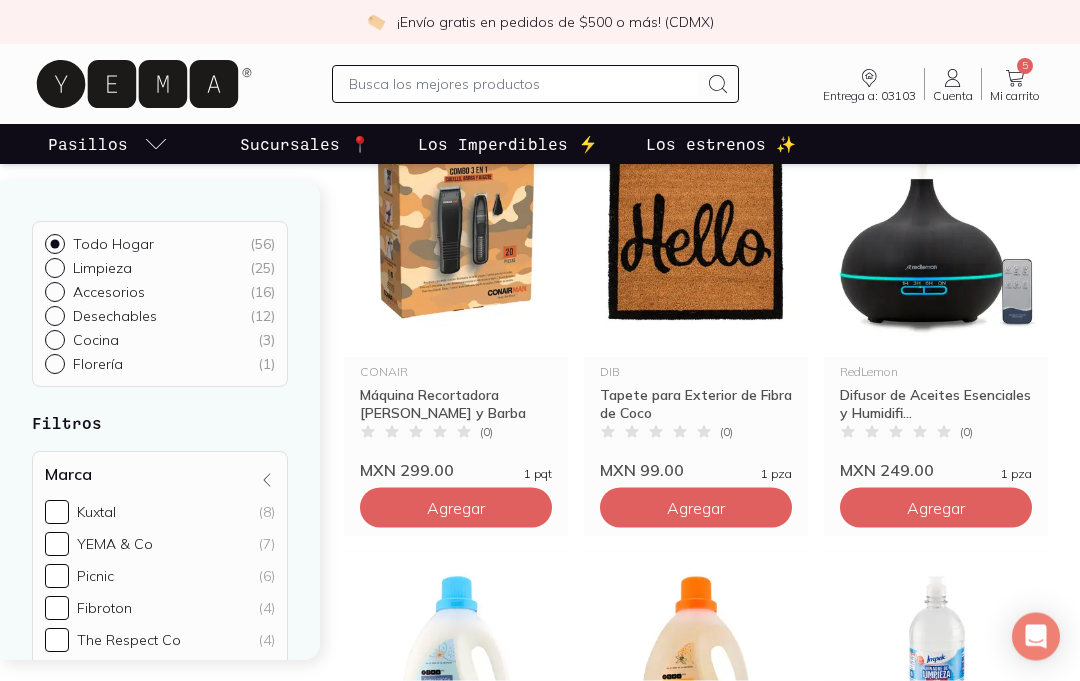 click on "Limpieza ( 25 )" at bounding box center (53, 267) 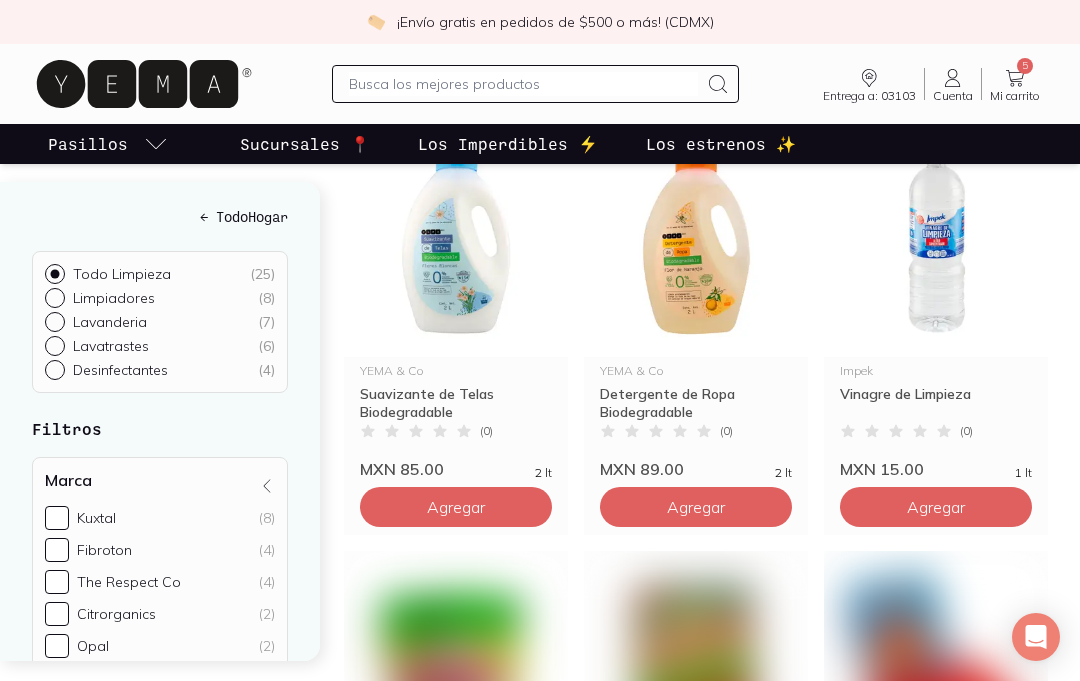 scroll, scrollTop: 0, scrollLeft: 0, axis: both 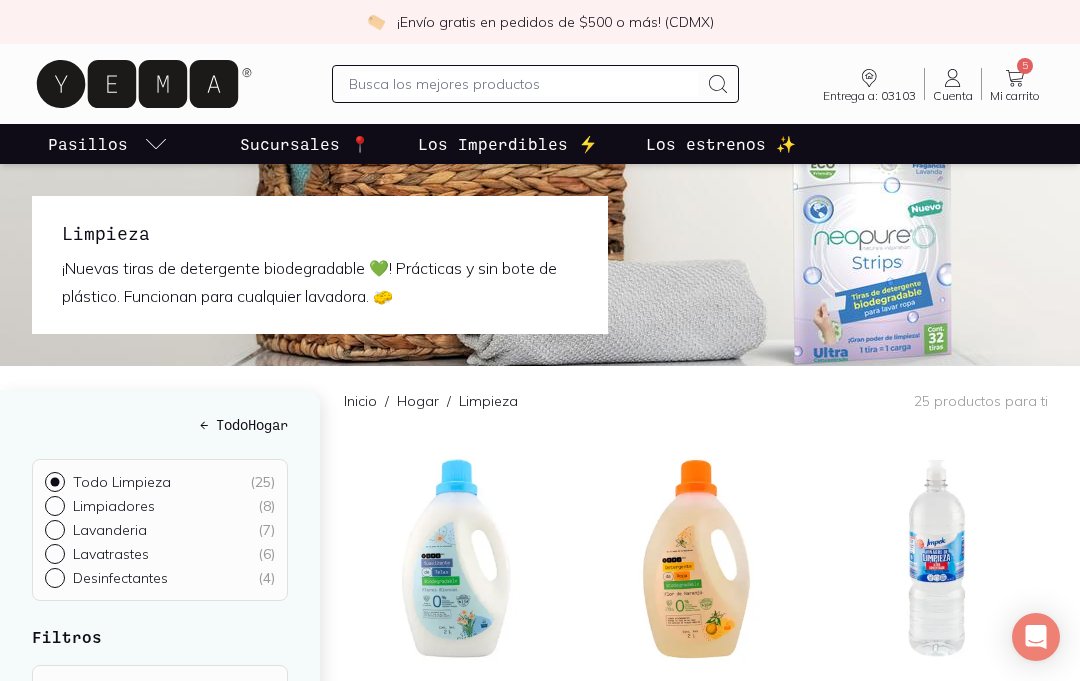 click on "Lavatrastes ( 6 )" at bounding box center (53, 552) 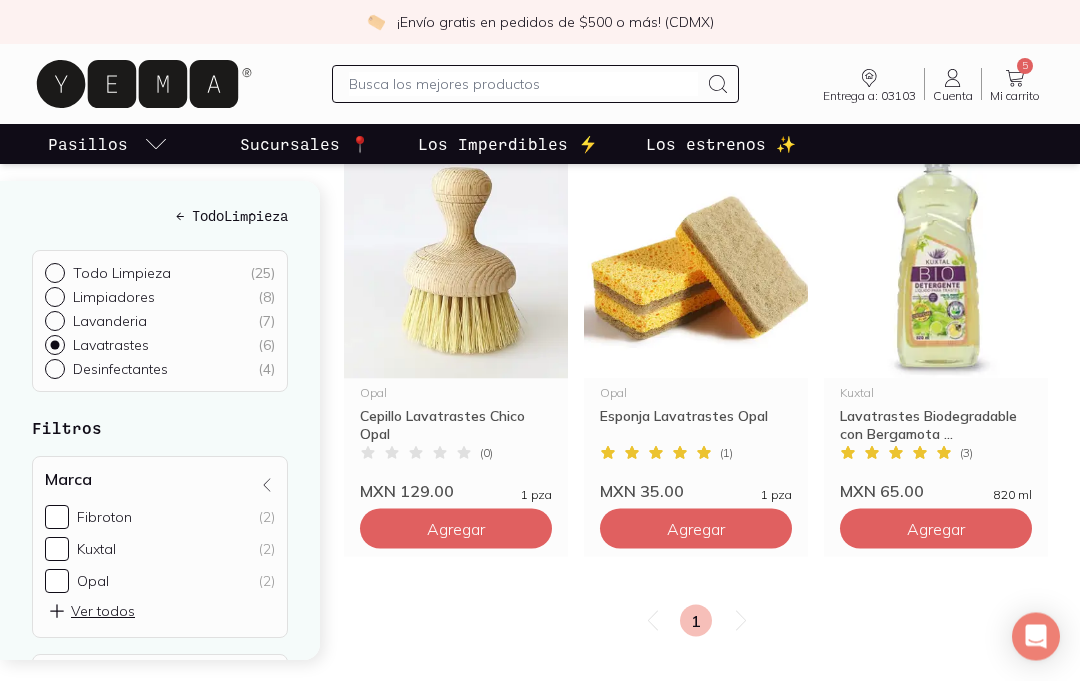 scroll, scrollTop: 743, scrollLeft: 0, axis: vertical 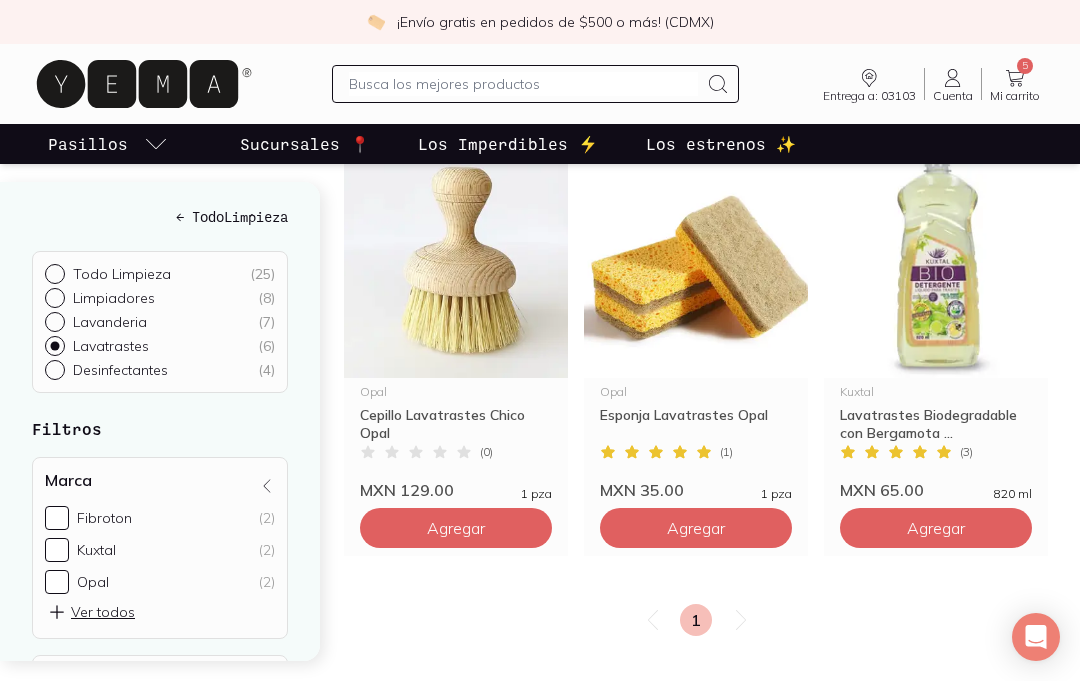 click on "Agregar" at bounding box center (456, 88) 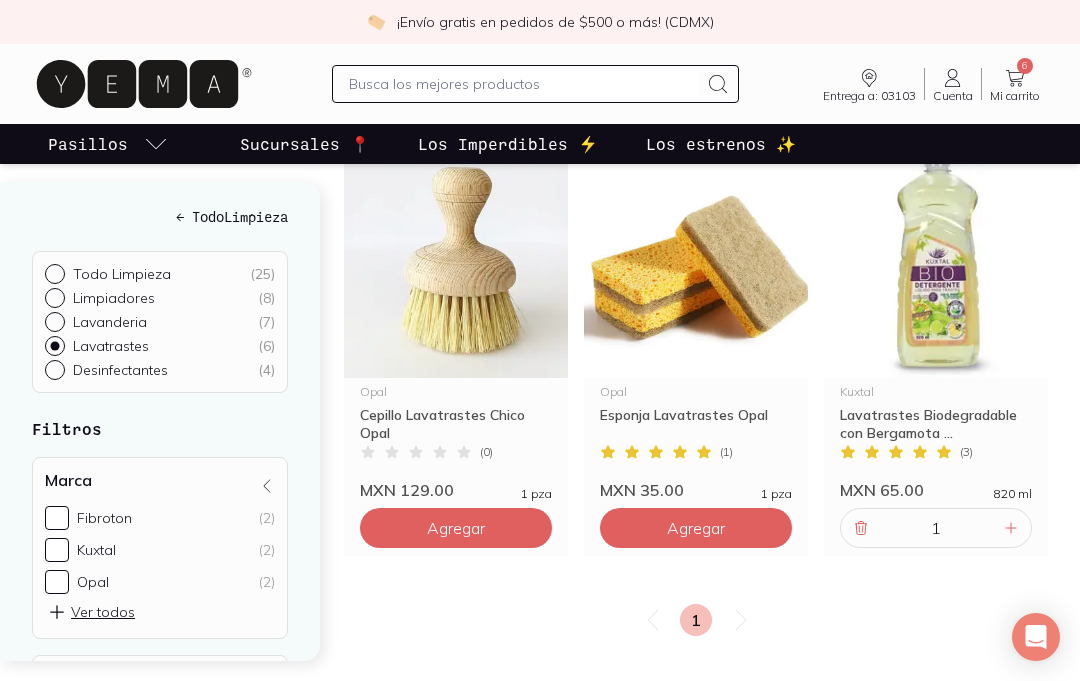 click on "Desinfectantes ( 4 )" at bounding box center (53, 368) 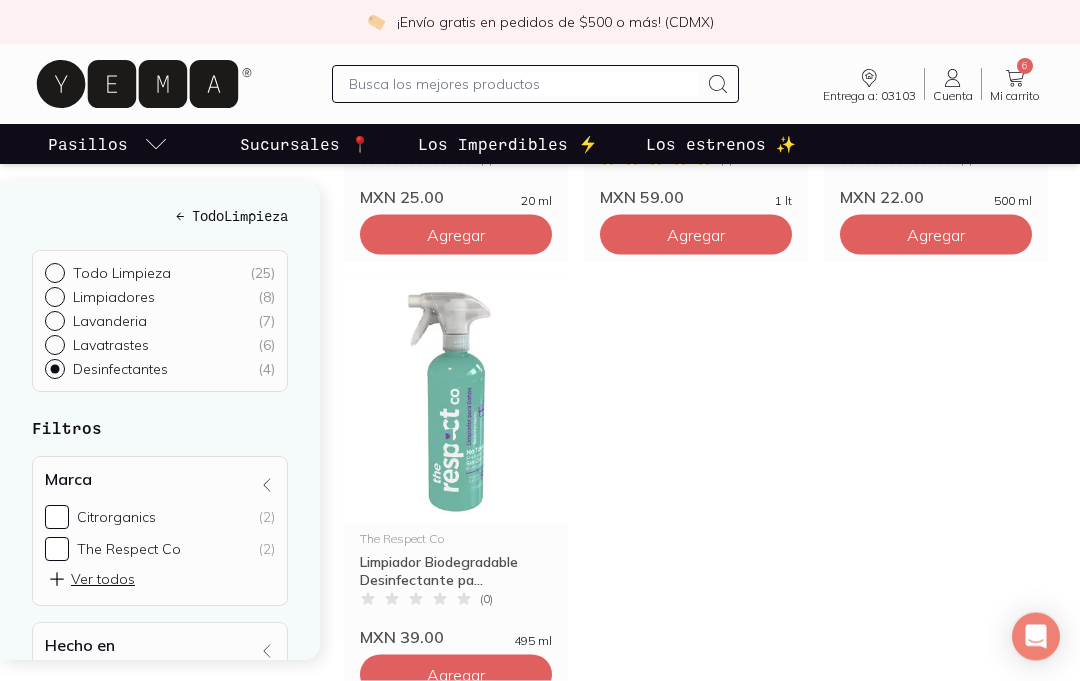 scroll, scrollTop: 597, scrollLeft: 0, axis: vertical 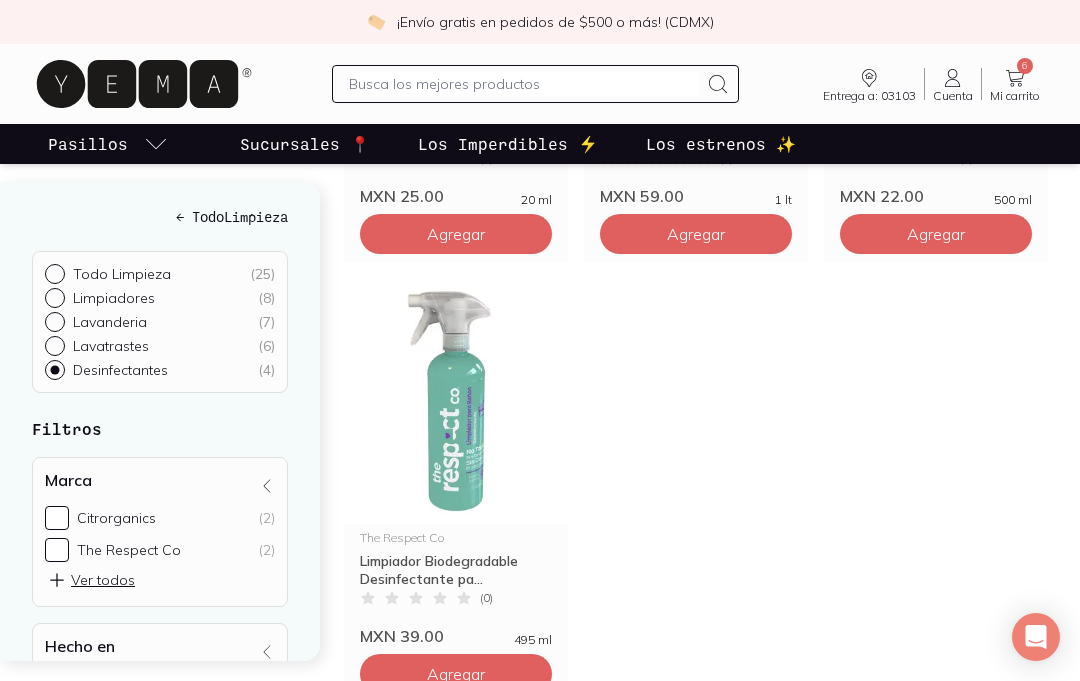 click at bounding box center [456, 401] 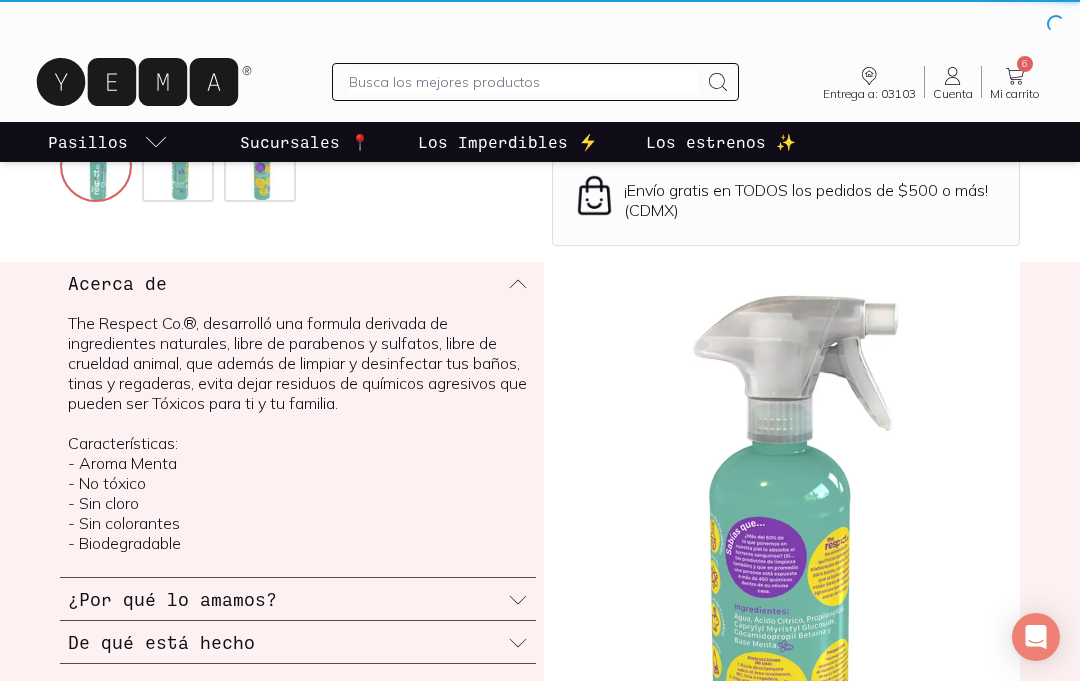 scroll, scrollTop: 0, scrollLeft: 0, axis: both 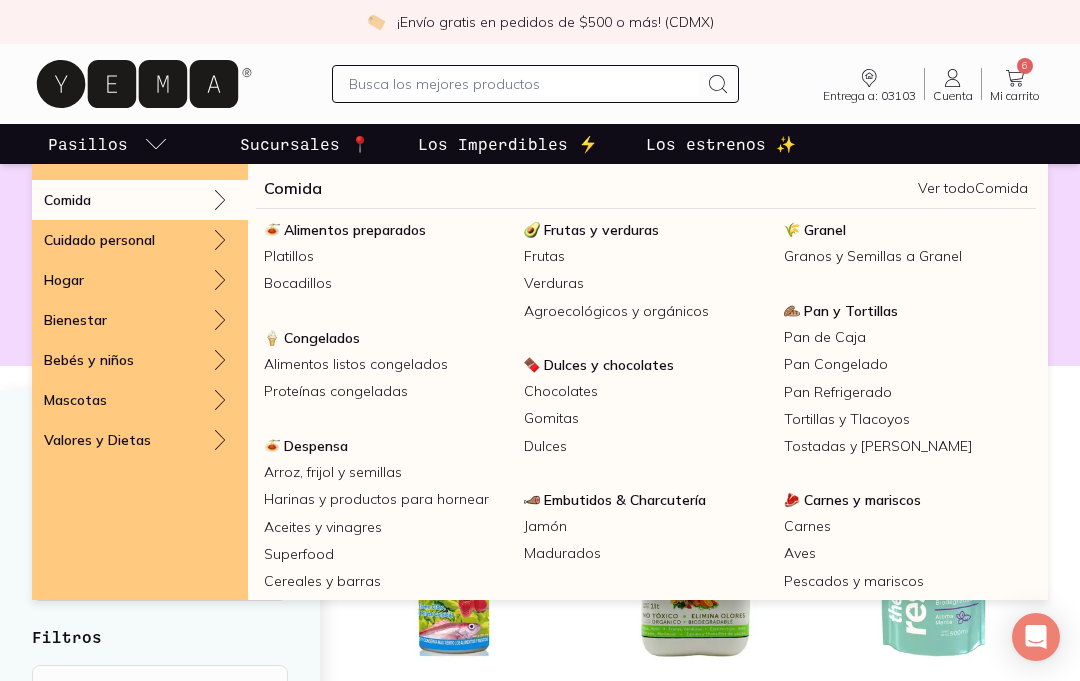 click on "Frutas y verduras" at bounding box center [601, 230] 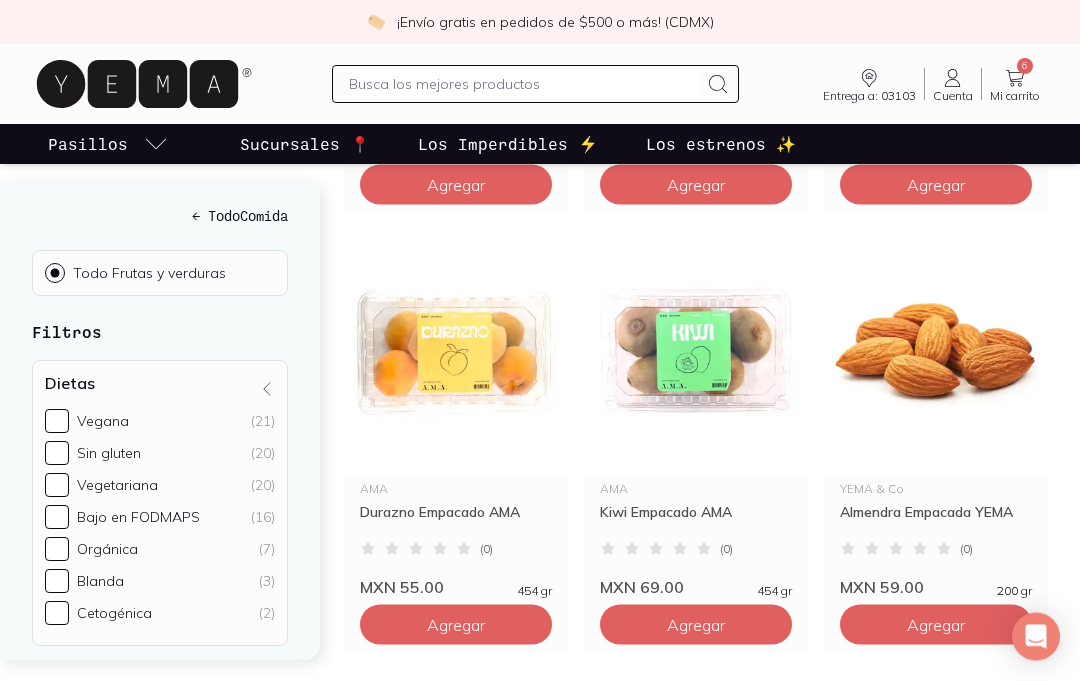 scroll, scrollTop: 1995, scrollLeft: 0, axis: vertical 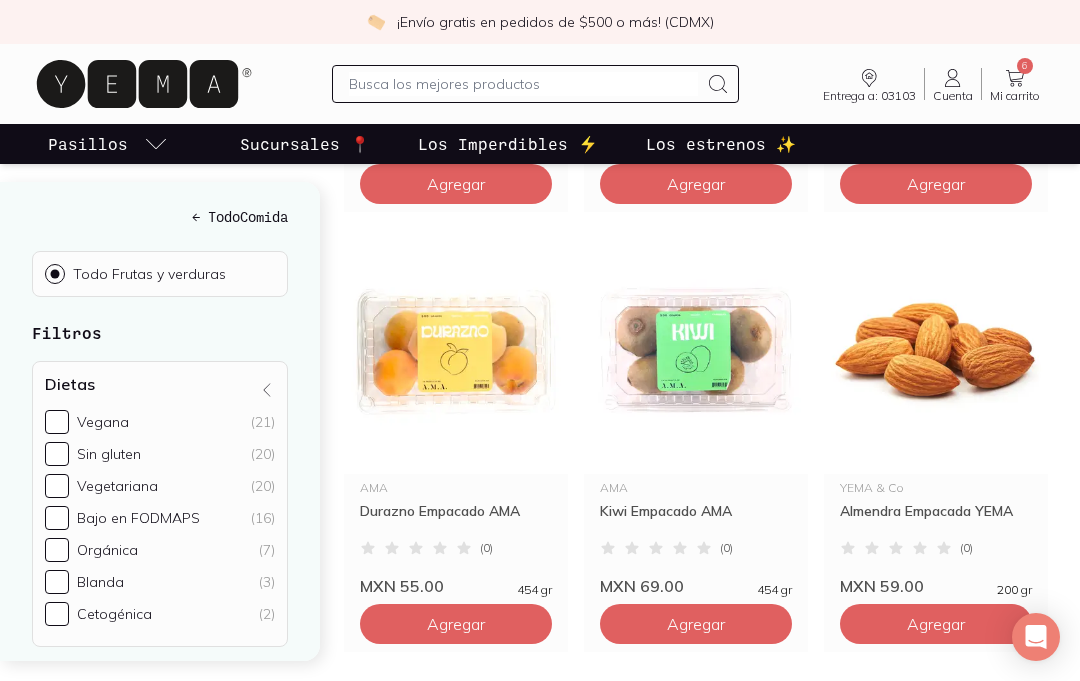 click on "Agregar" at bounding box center (456, -1136) 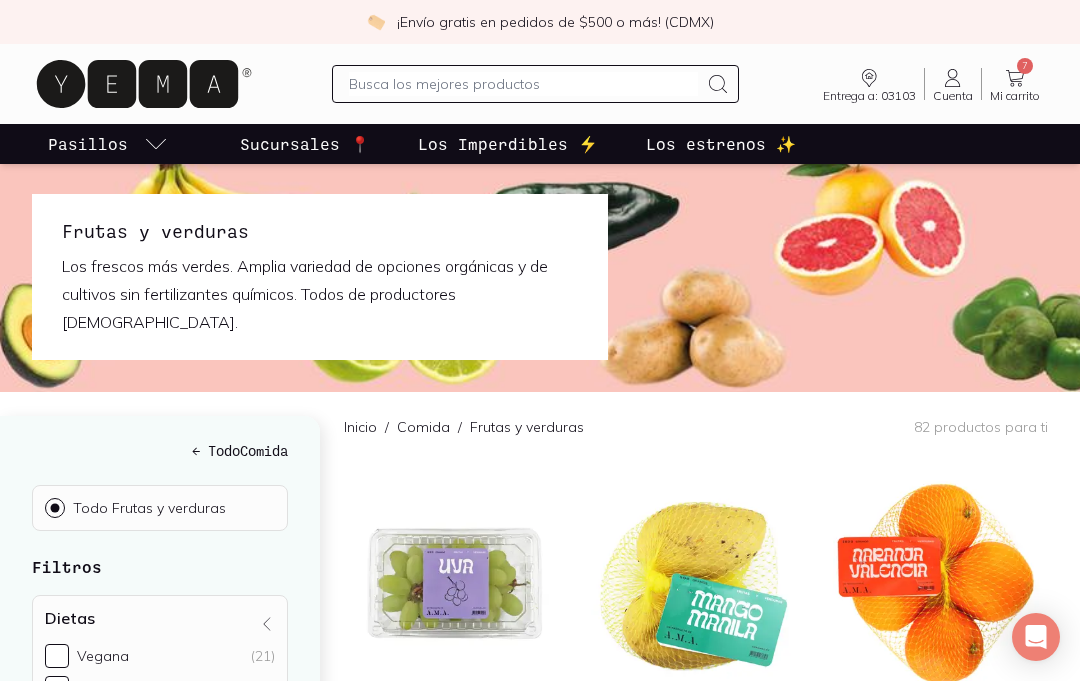 scroll, scrollTop: 0, scrollLeft: 0, axis: both 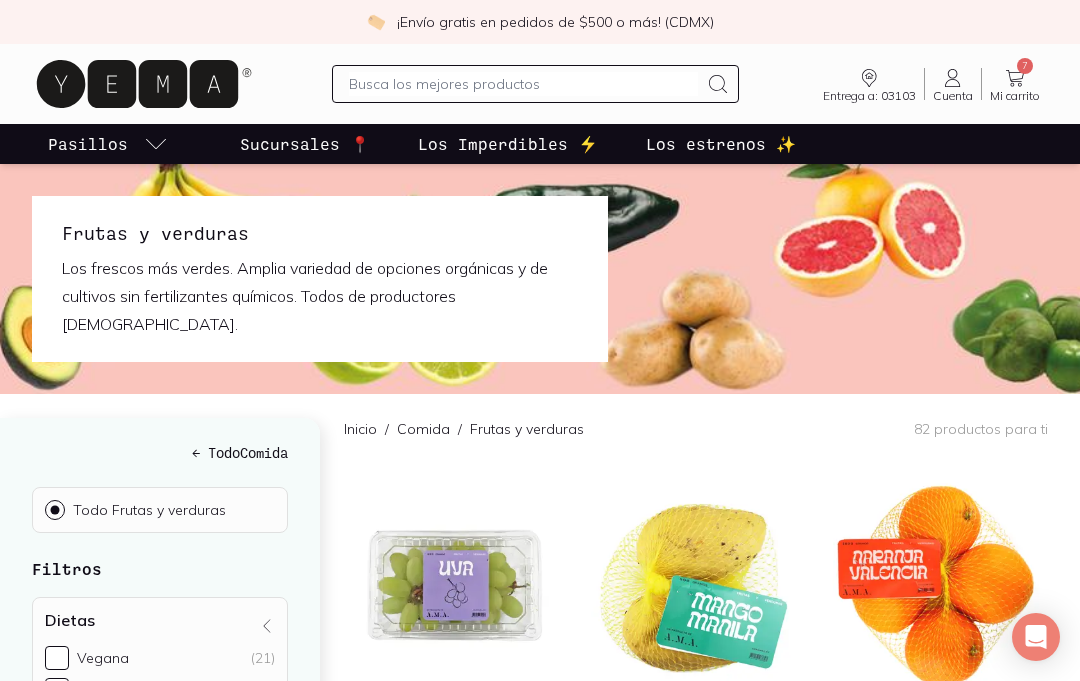 click on "7 Mi carrito Carrito" at bounding box center (1015, 84) 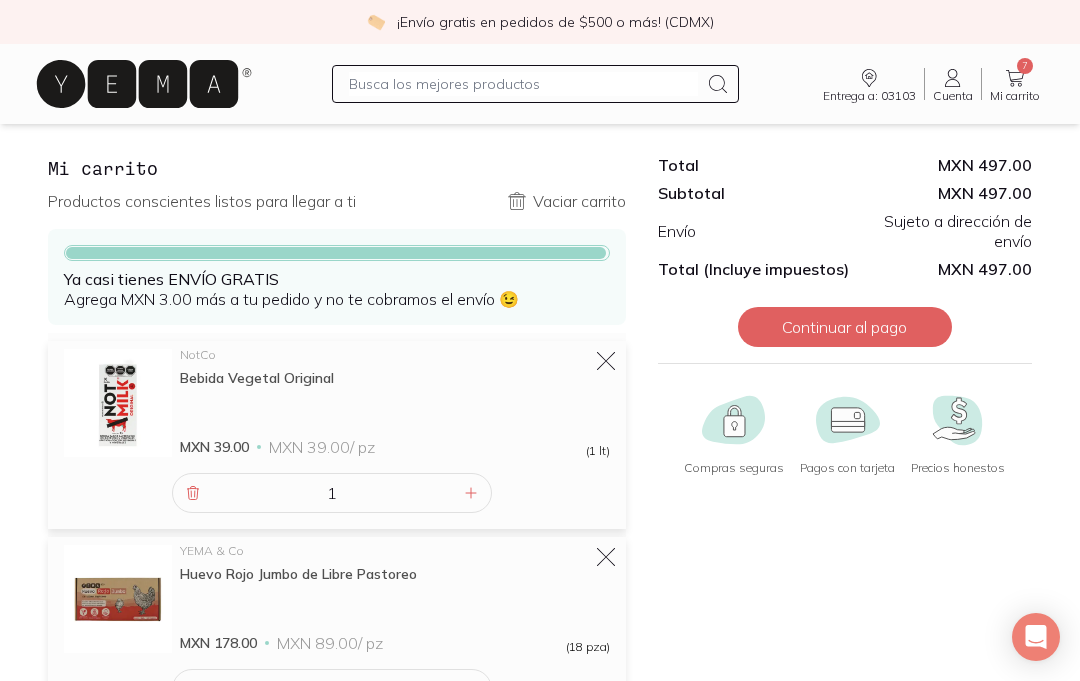 scroll, scrollTop: 0, scrollLeft: 0, axis: both 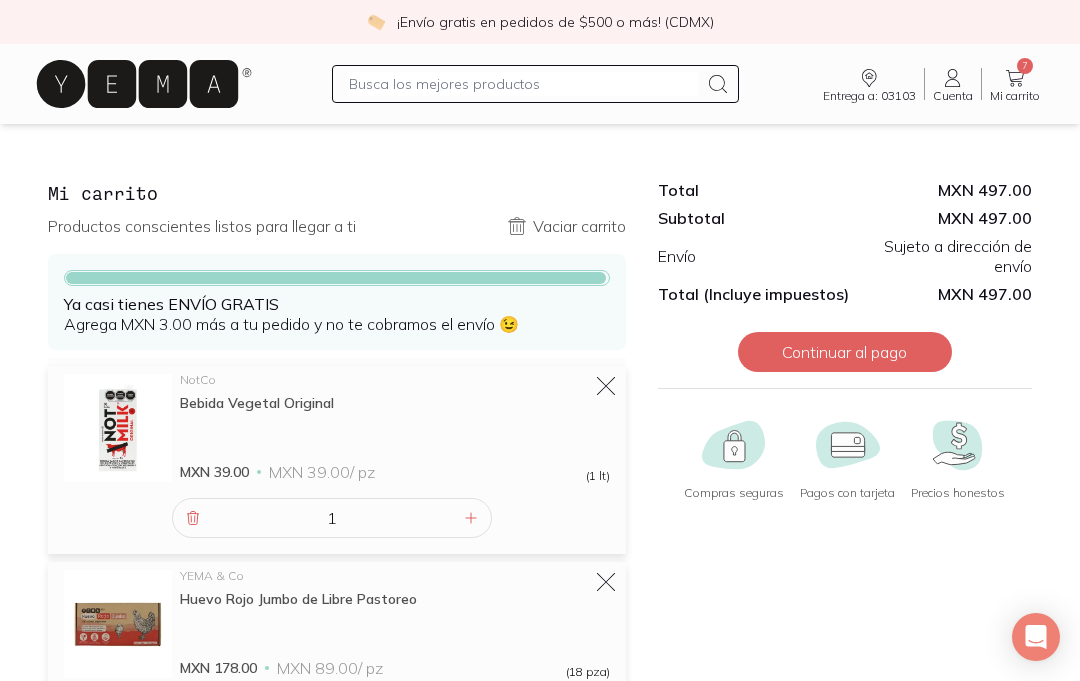 click 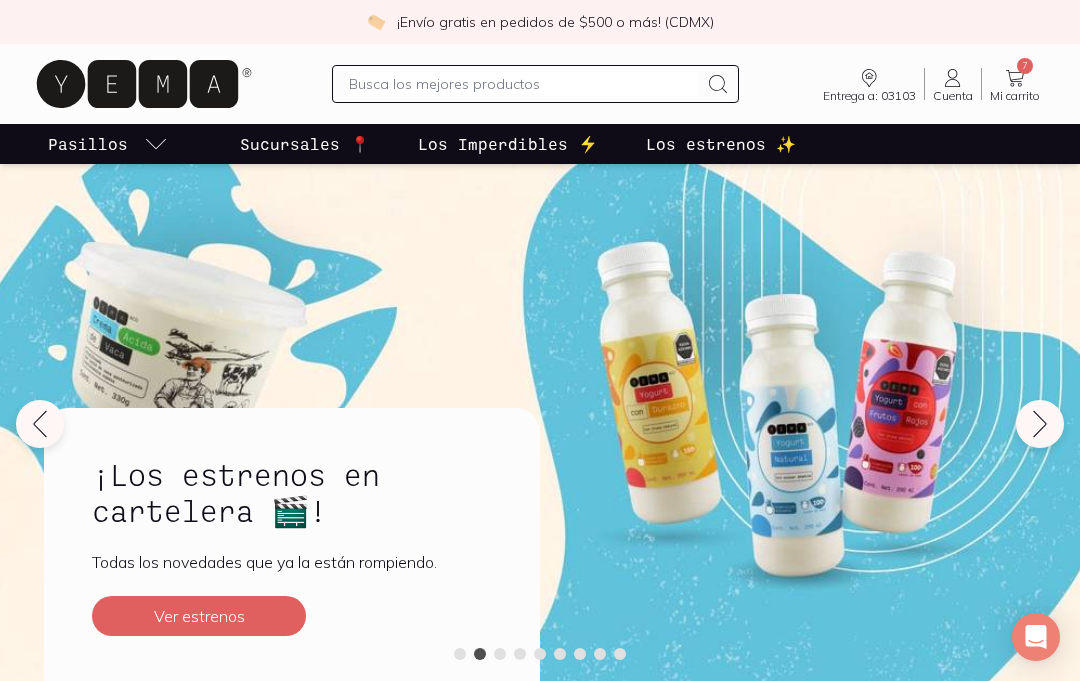 click on "Los Imperdibles ⚡️" at bounding box center [508, 144] 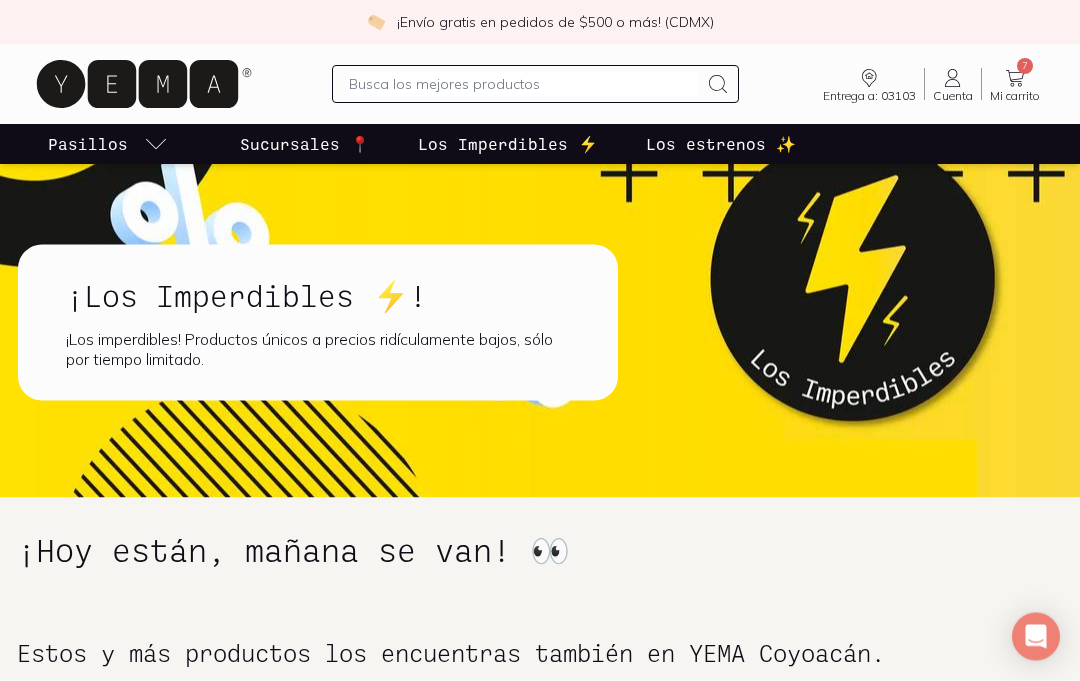 scroll, scrollTop: 35, scrollLeft: 0, axis: vertical 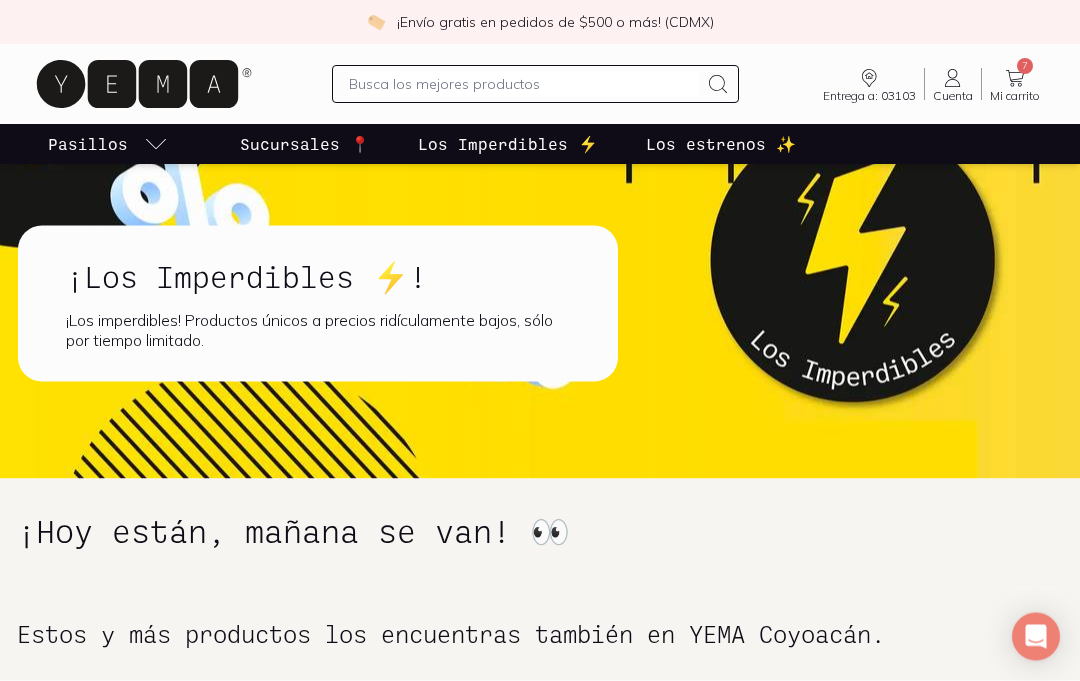click on "Los estrenos ✨" at bounding box center (721, 144) 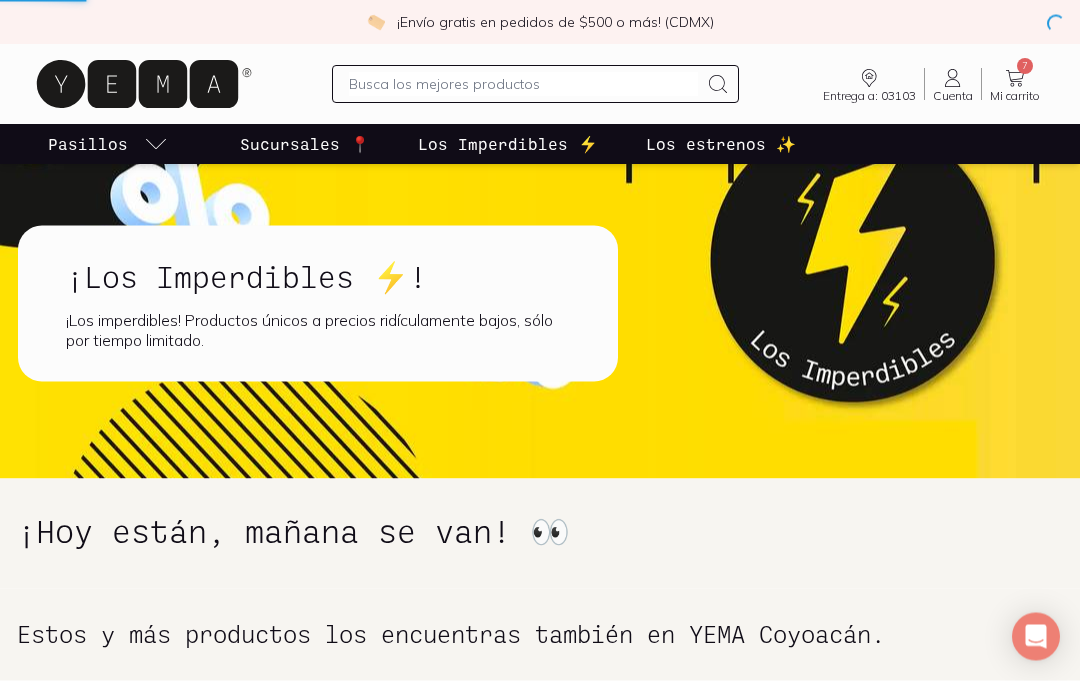 scroll, scrollTop: 36, scrollLeft: 0, axis: vertical 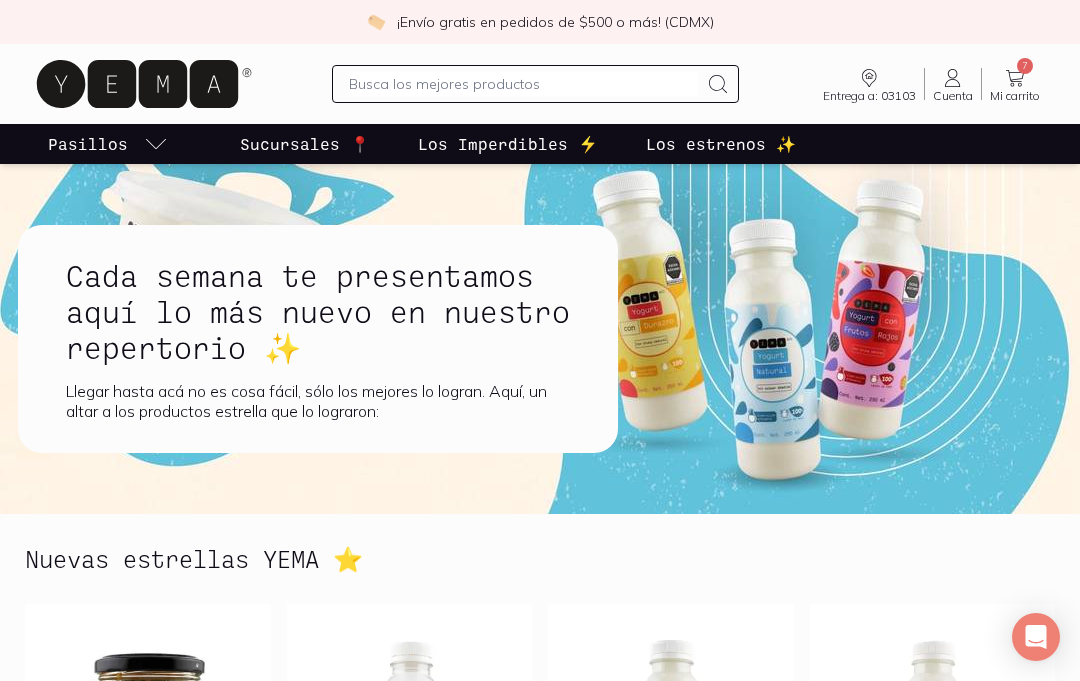 click 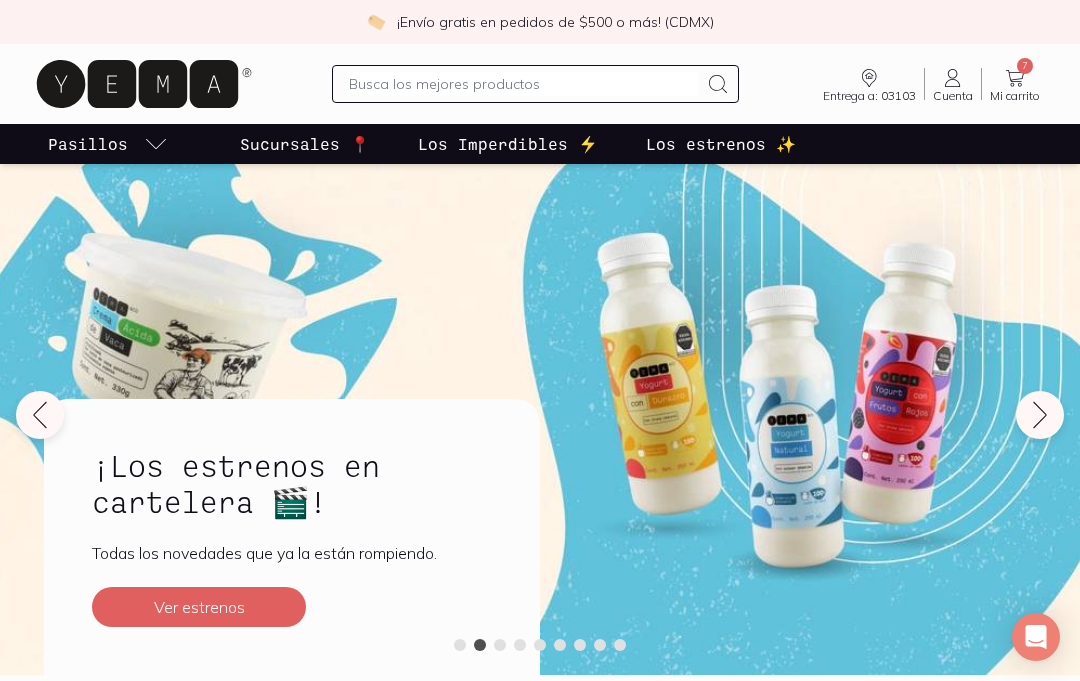 scroll, scrollTop: 0, scrollLeft: 0, axis: both 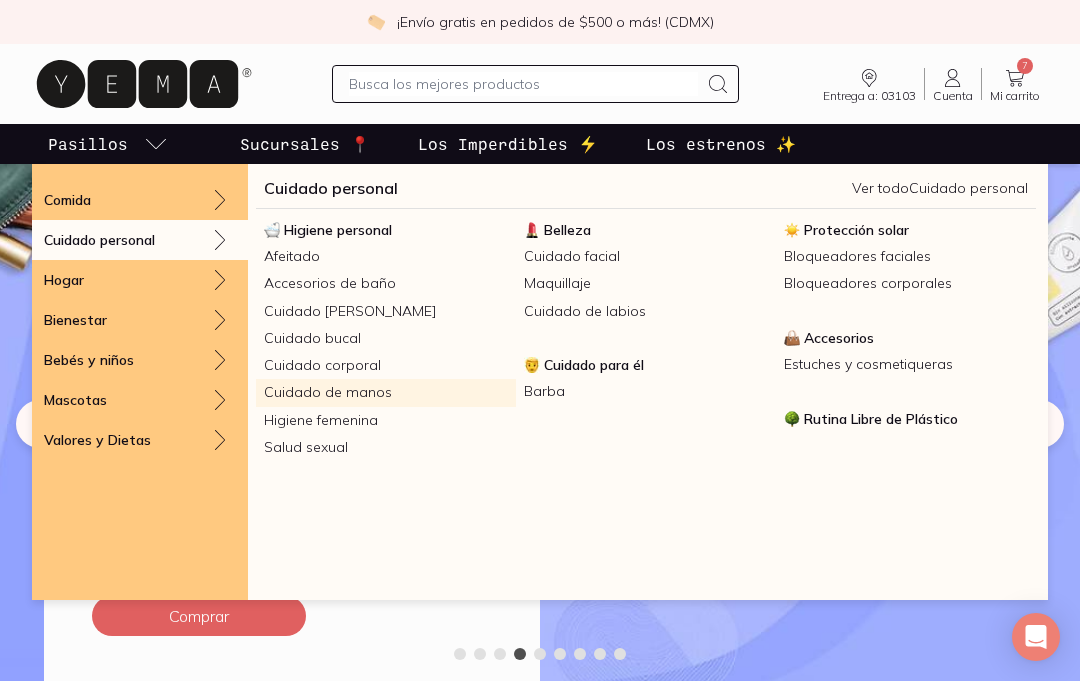 click on "Cuidado de manos" at bounding box center [386, 392] 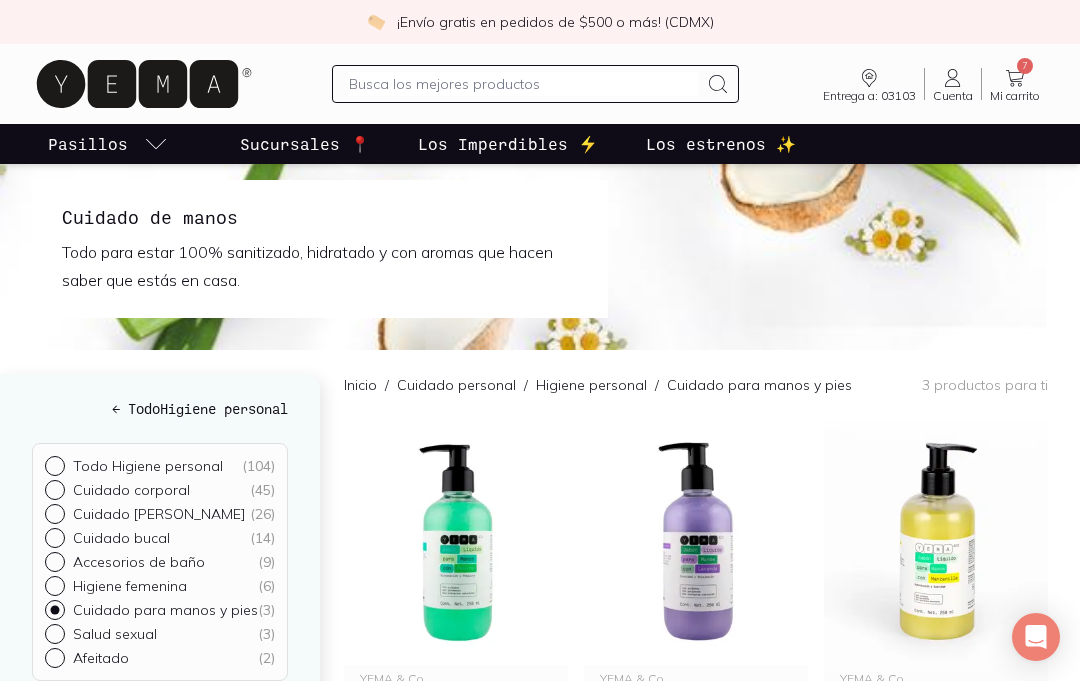 scroll, scrollTop: 0, scrollLeft: 0, axis: both 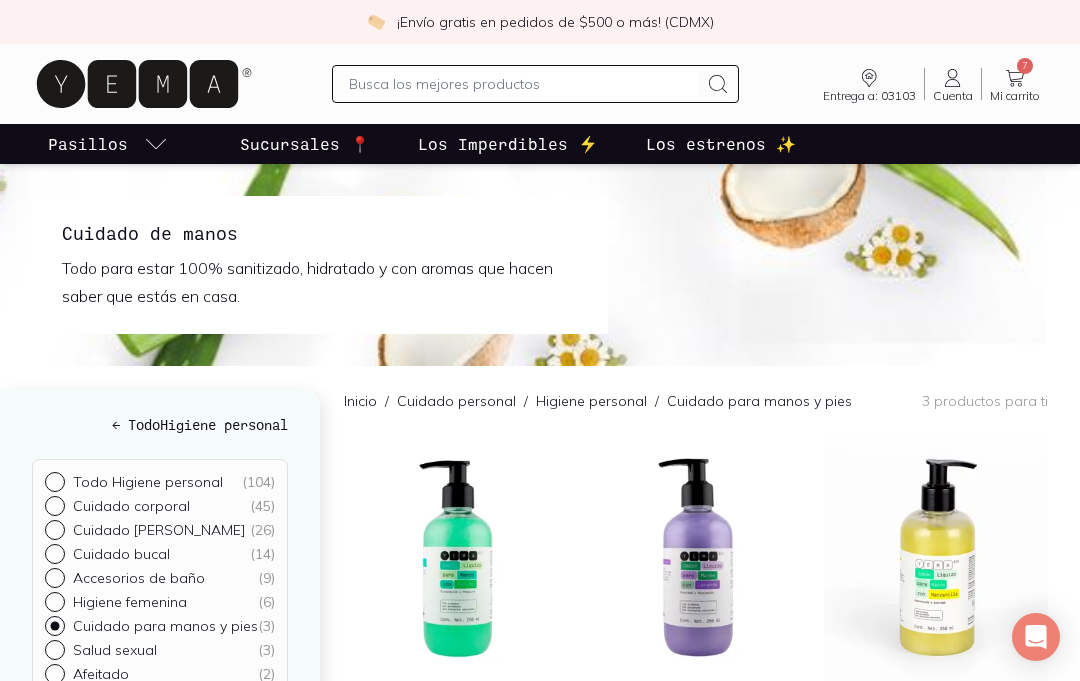 click on "Cuidado corporal ( 45 )" at bounding box center [53, 504] 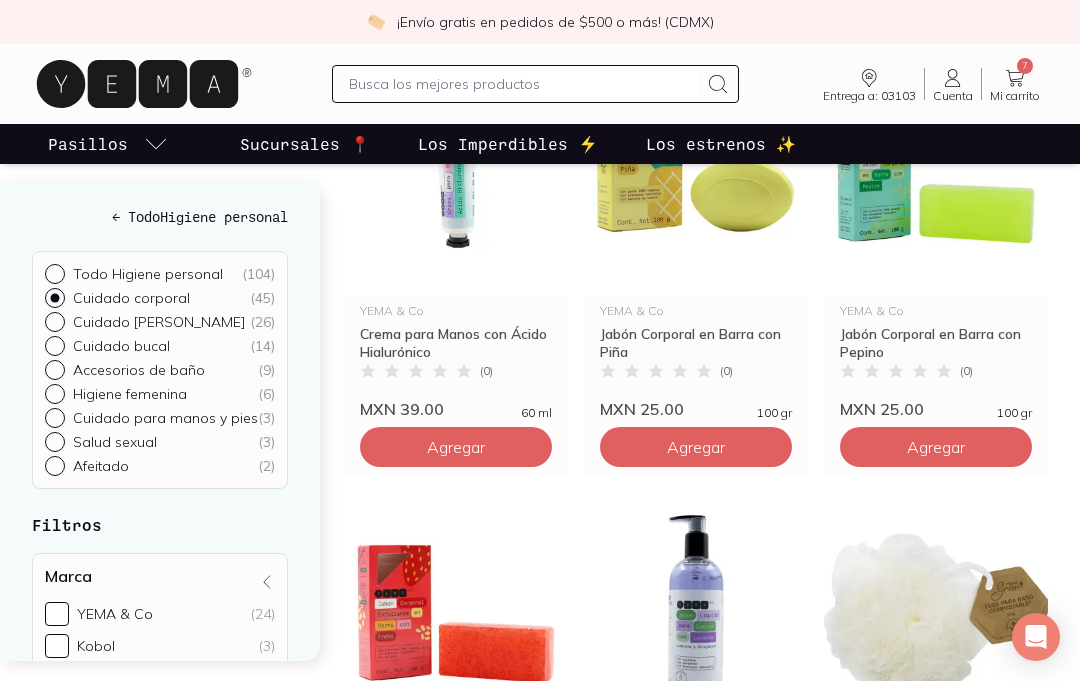 scroll, scrollTop: 2927, scrollLeft: 0, axis: vertical 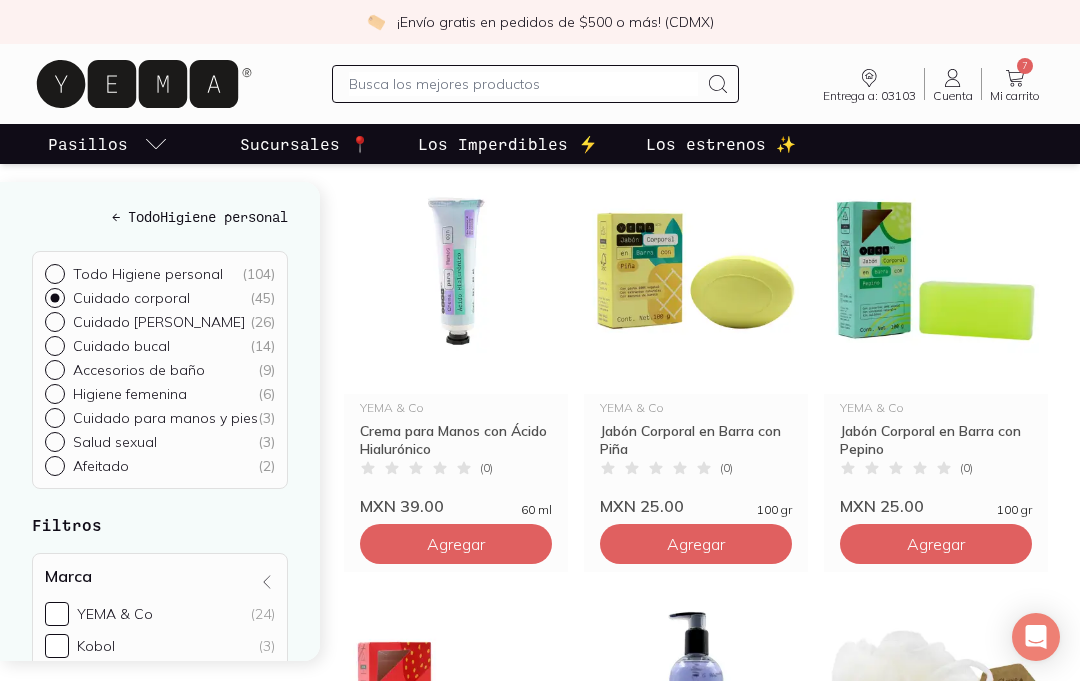 click on "Agregar" at bounding box center (456, -2096) 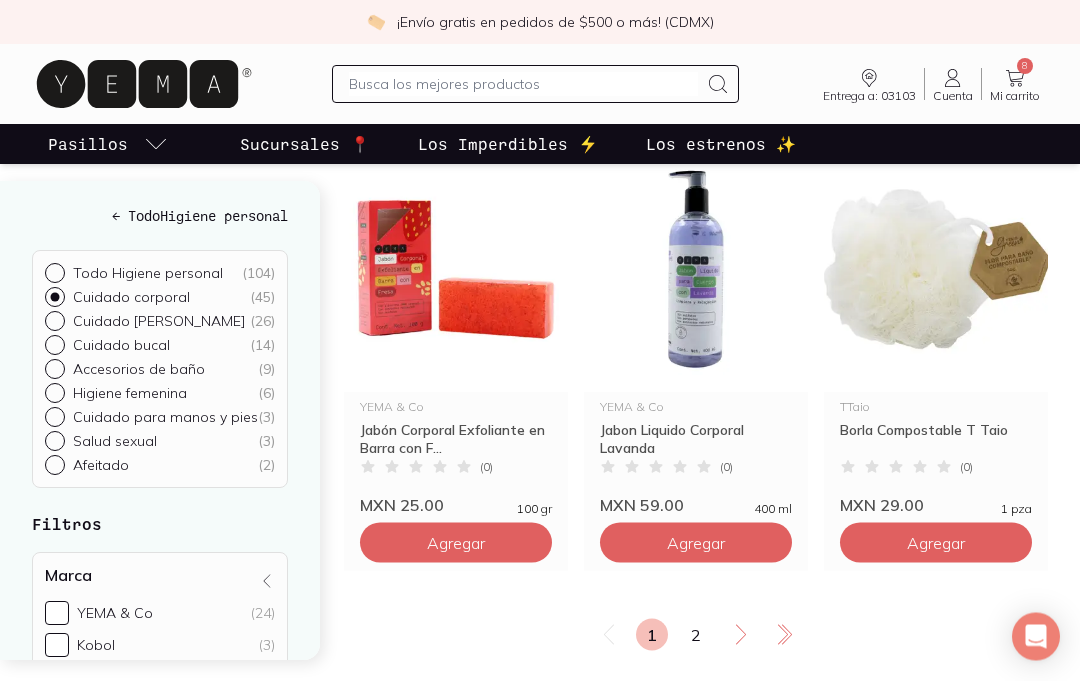 scroll, scrollTop: 3369, scrollLeft: 0, axis: vertical 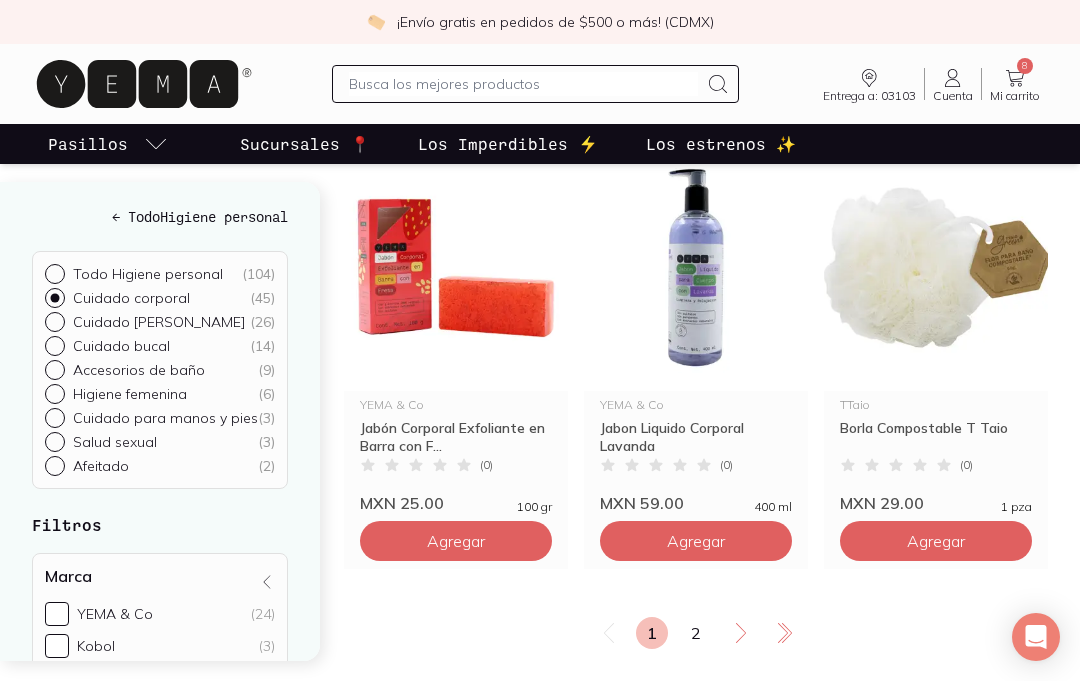 click on "2" at bounding box center (696, 633) 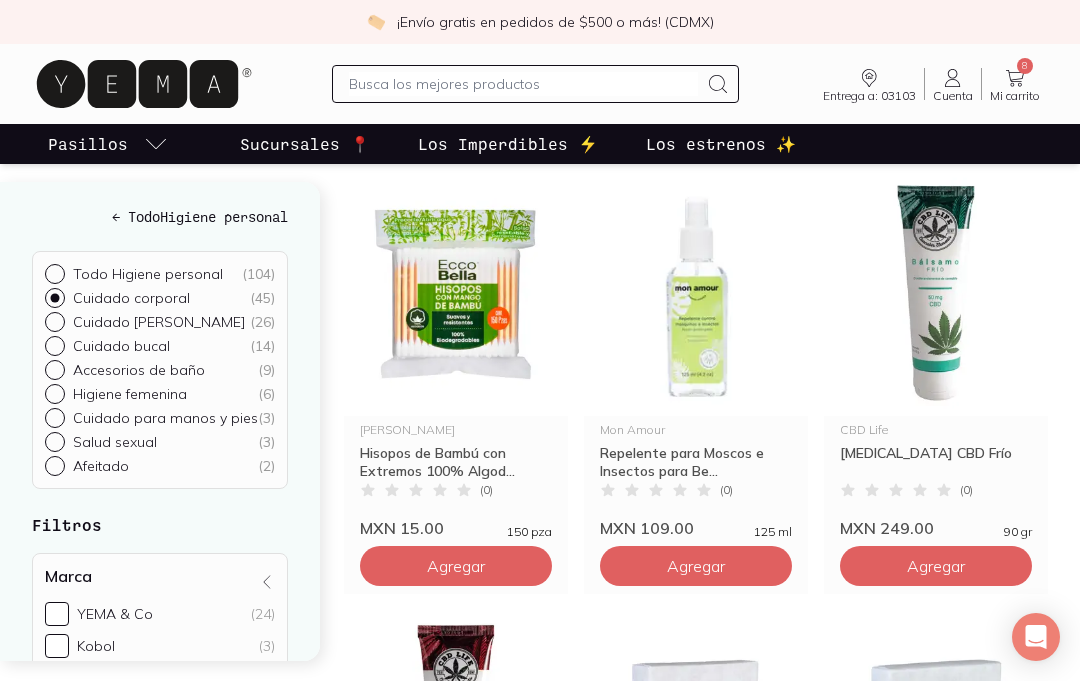 scroll, scrollTop: 1584, scrollLeft: 0, axis: vertical 